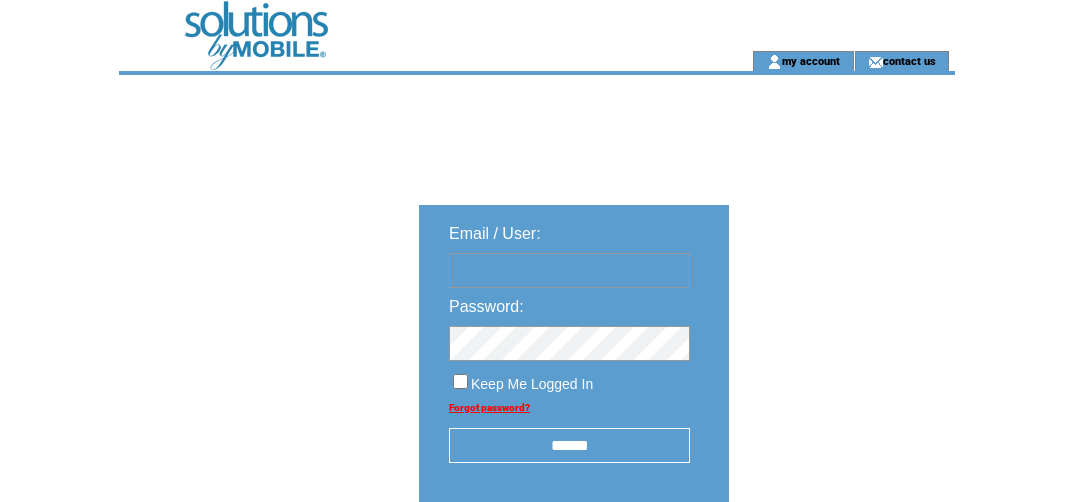 scroll, scrollTop: 0, scrollLeft: 0, axis: both 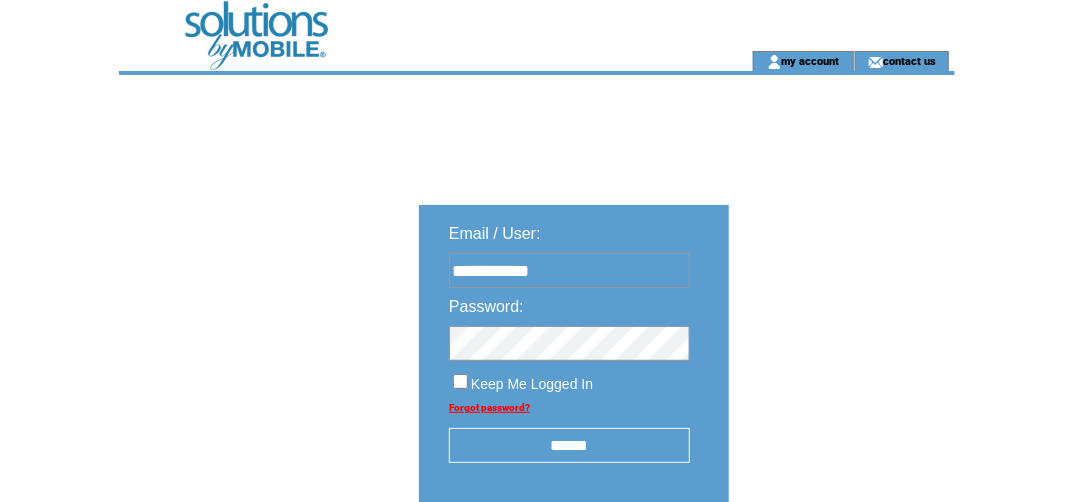 type on "**********" 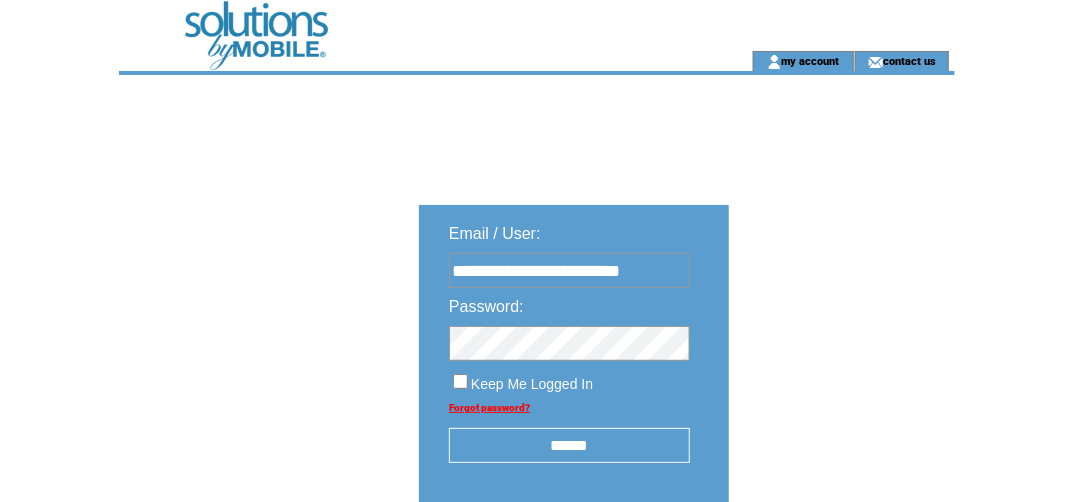 click at bounding box center [569, 338] 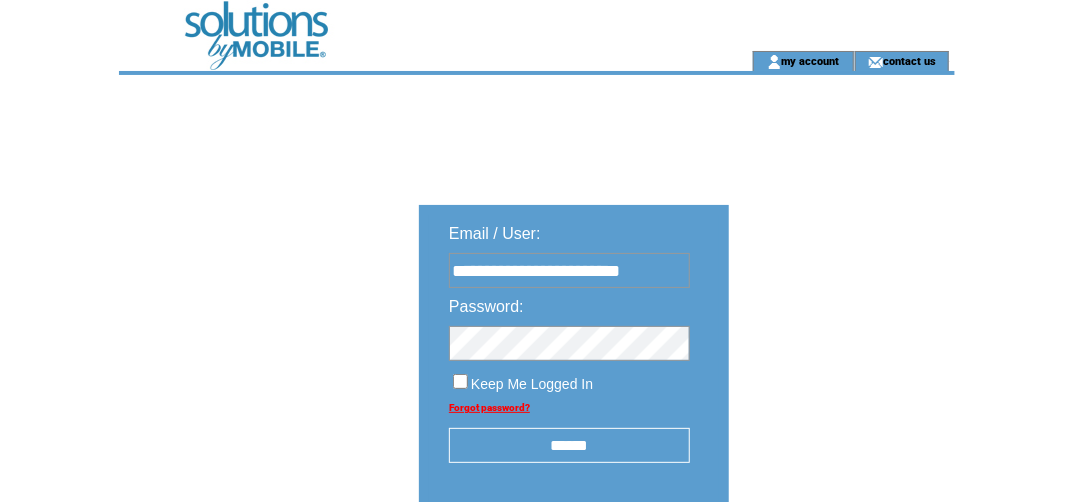 click on "******" at bounding box center [569, 445] 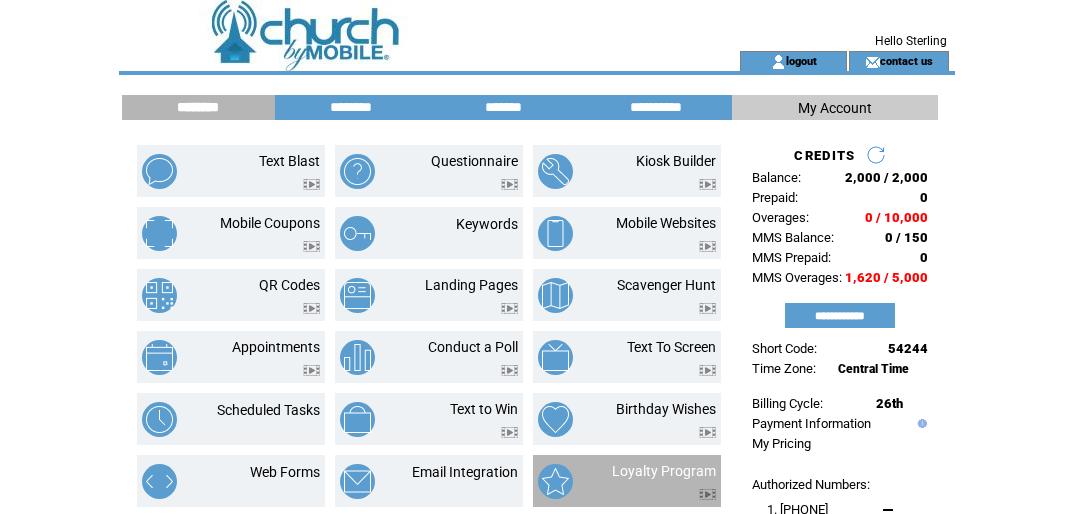 scroll, scrollTop: 0, scrollLeft: 0, axis: both 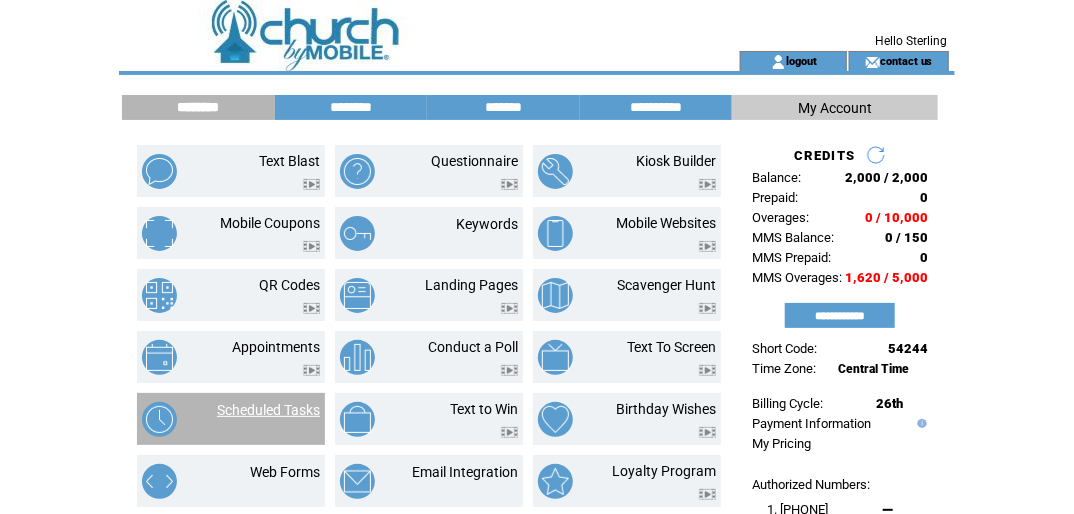 click on "Scheduled Tasks" at bounding box center [268, 410] 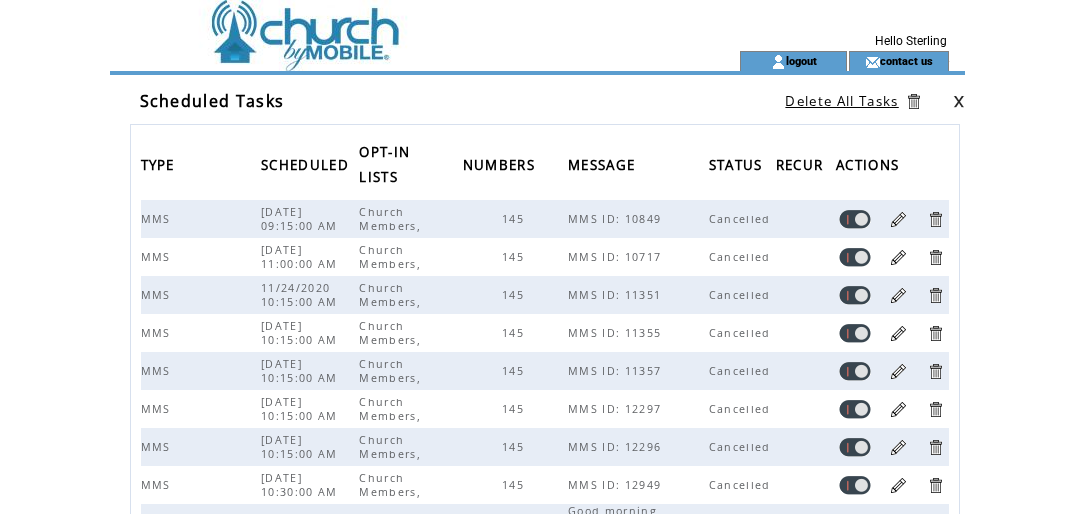 scroll, scrollTop: 0, scrollLeft: 0, axis: both 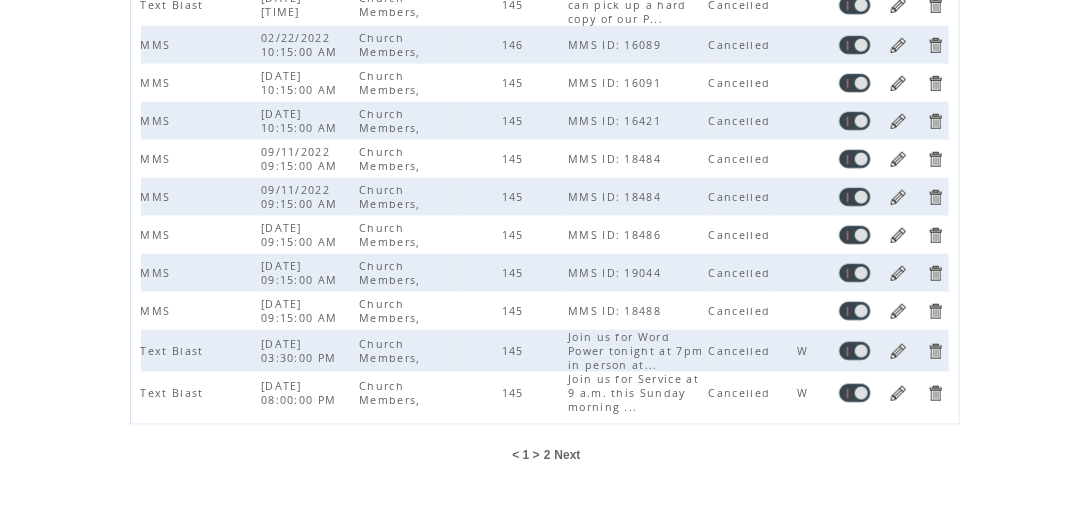 click on "Next" at bounding box center (568, 455) 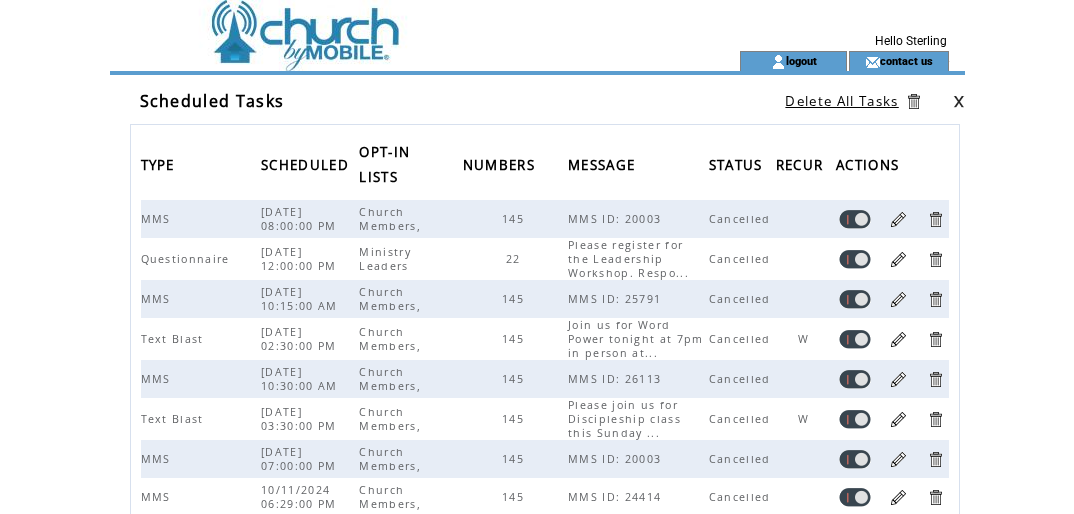 scroll, scrollTop: 0, scrollLeft: 0, axis: both 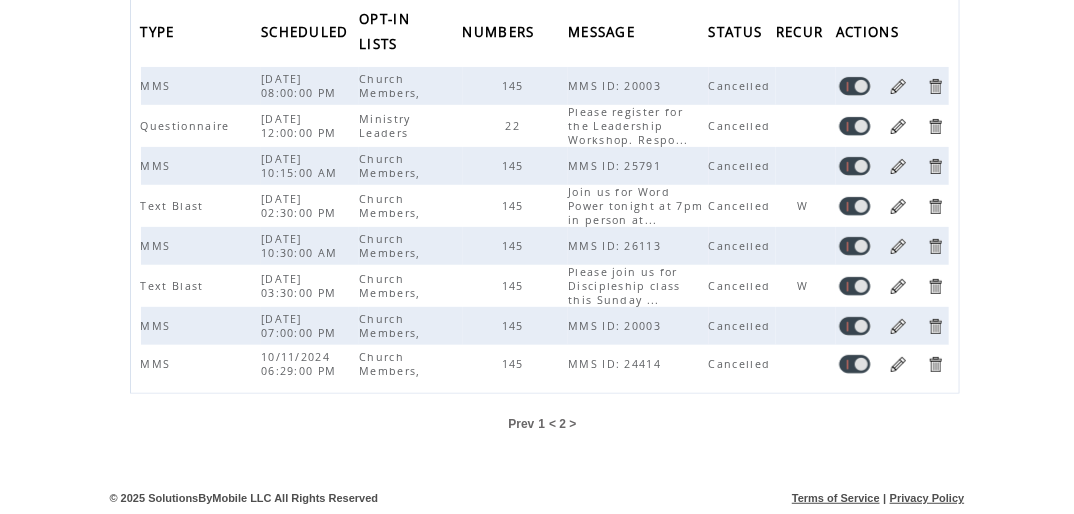 click on "Prev" at bounding box center [521, 424] 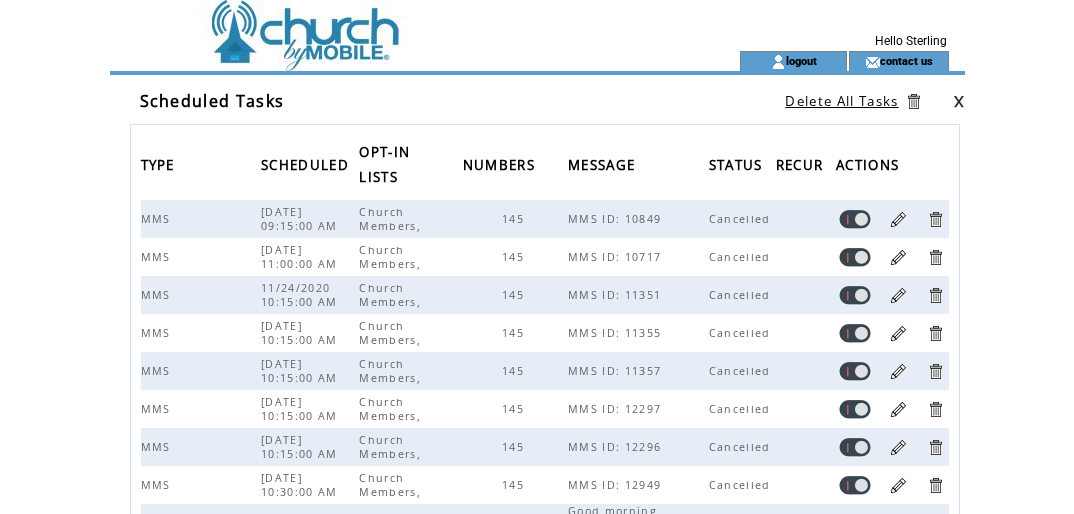 scroll, scrollTop: 0, scrollLeft: 0, axis: both 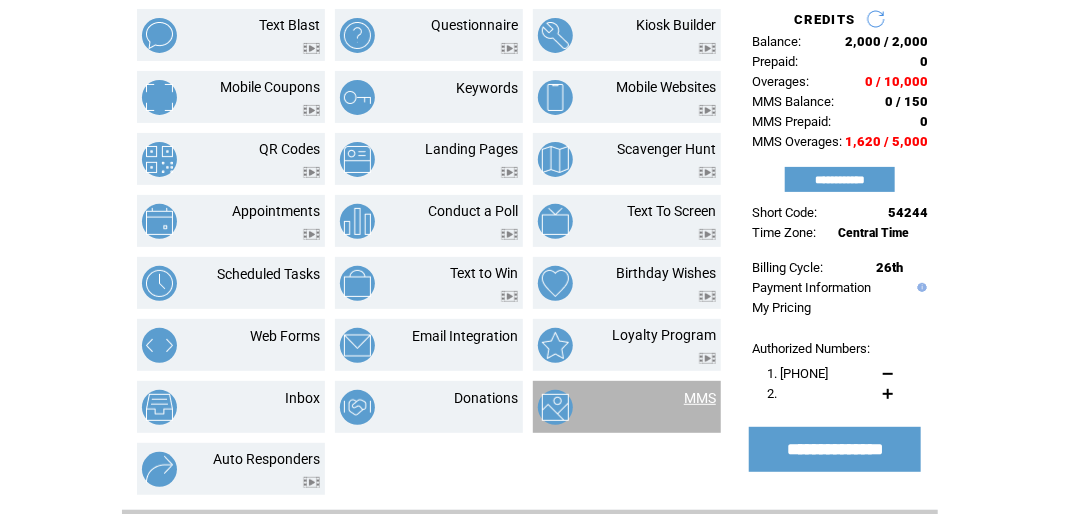 click on "MMS" at bounding box center [700, 398] 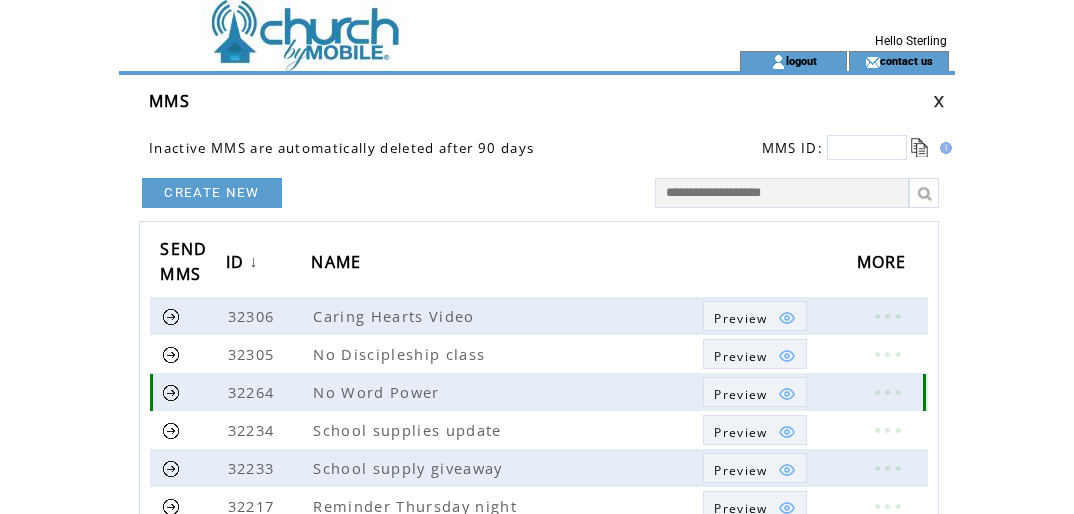 scroll, scrollTop: 0, scrollLeft: 0, axis: both 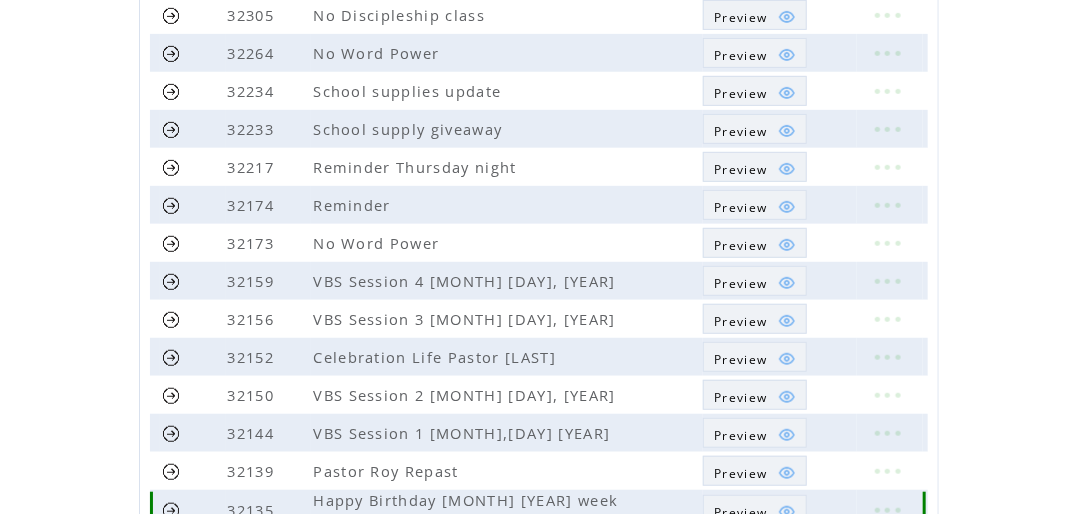 click on "Preview" at bounding box center (740, 512) 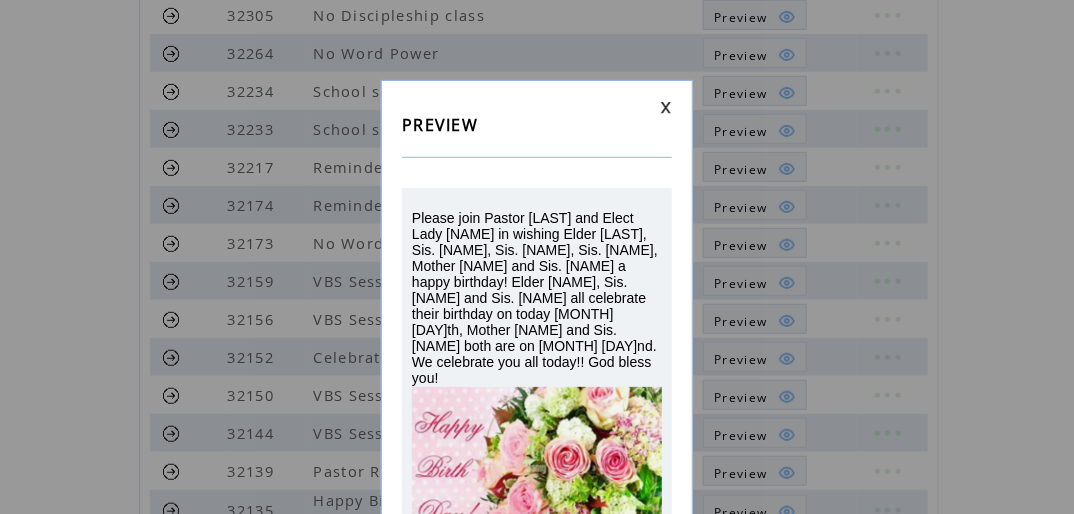 click at bounding box center [666, 107] 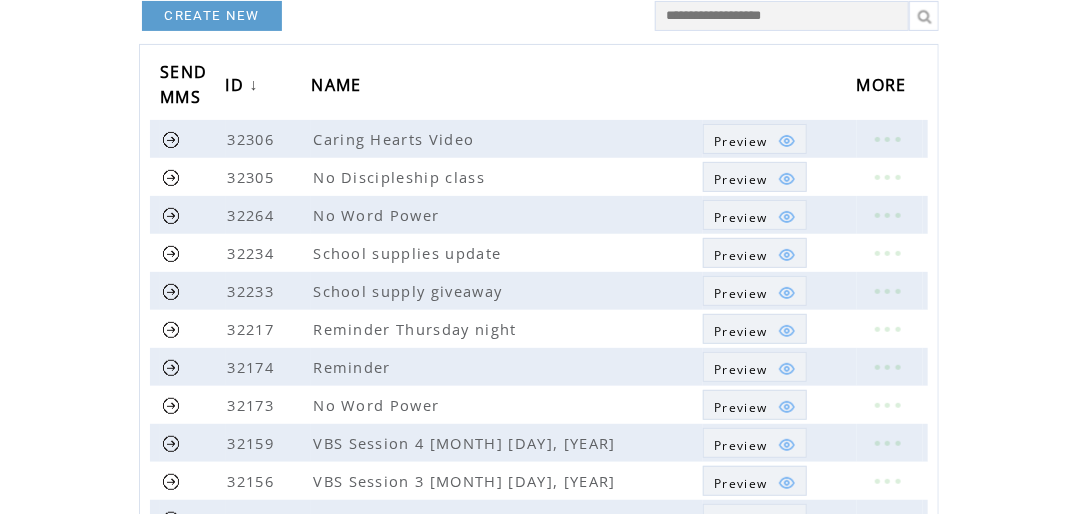 scroll, scrollTop: 0, scrollLeft: 0, axis: both 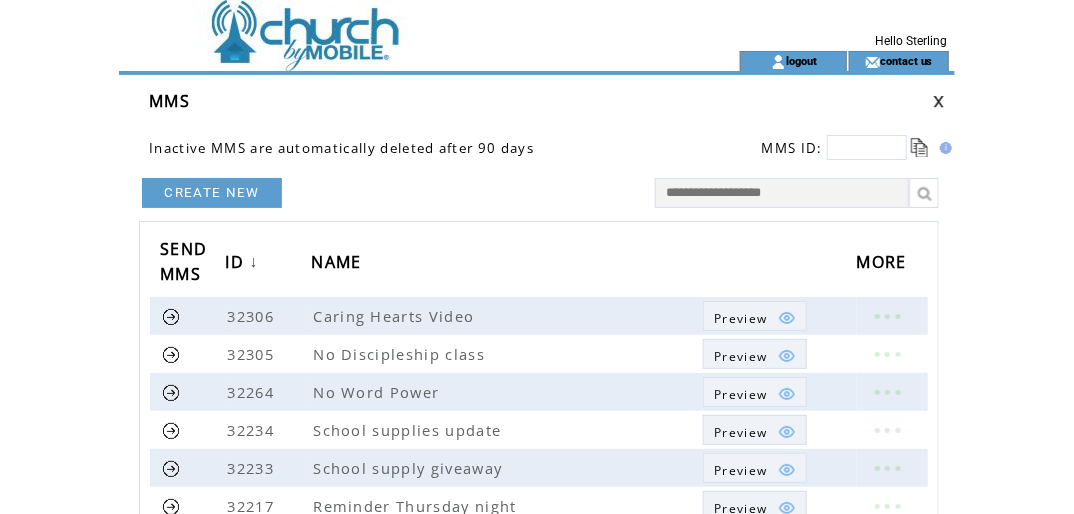 click on "CREATE NEW" at bounding box center [212, 193] 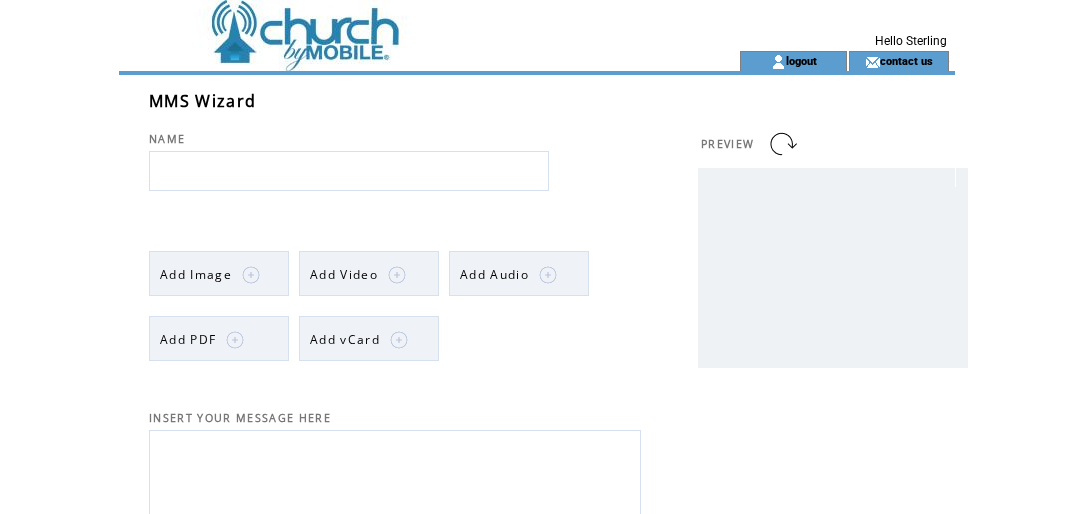scroll, scrollTop: 0, scrollLeft: 0, axis: both 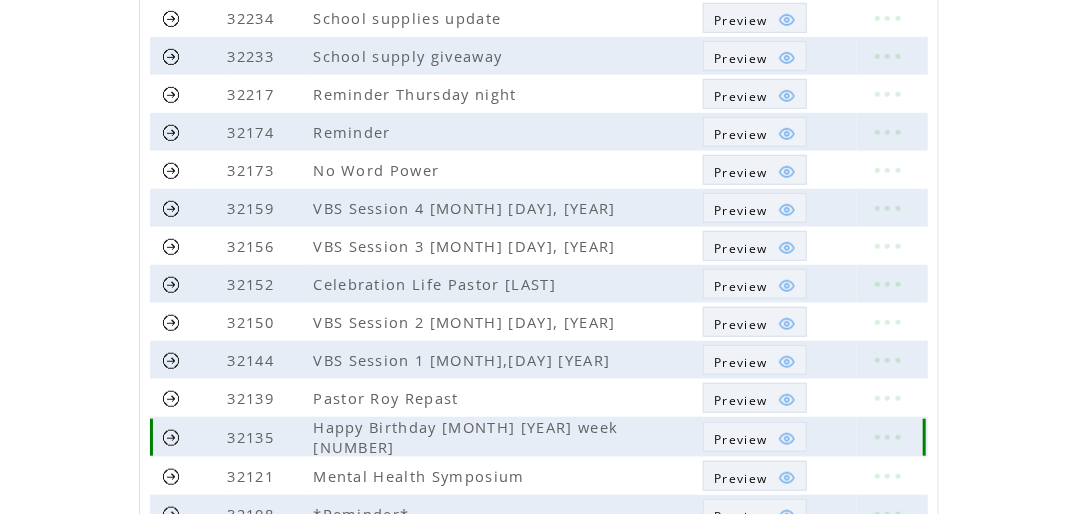 click on "Preview" at bounding box center [740, 439] 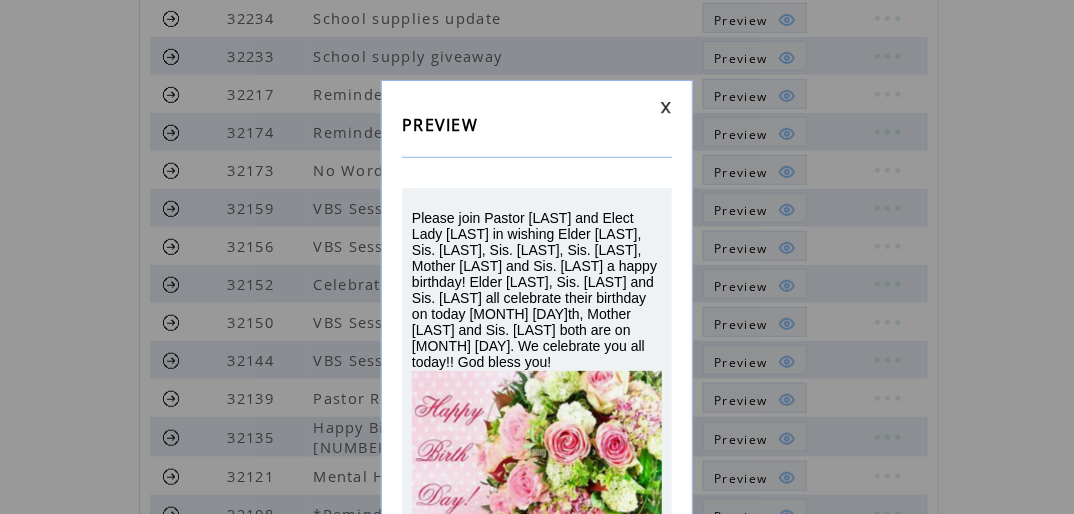 drag, startPoint x: 412, startPoint y: 216, endPoint x: 655, endPoint y: 382, distance: 294.28726 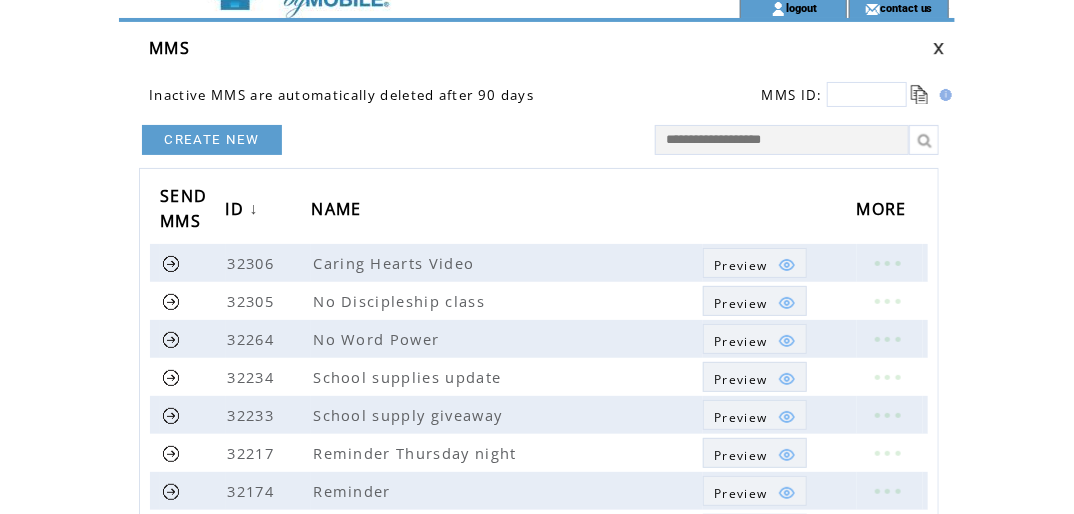 scroll, scrollTop: 0, scrollLeft: 0, axis: both 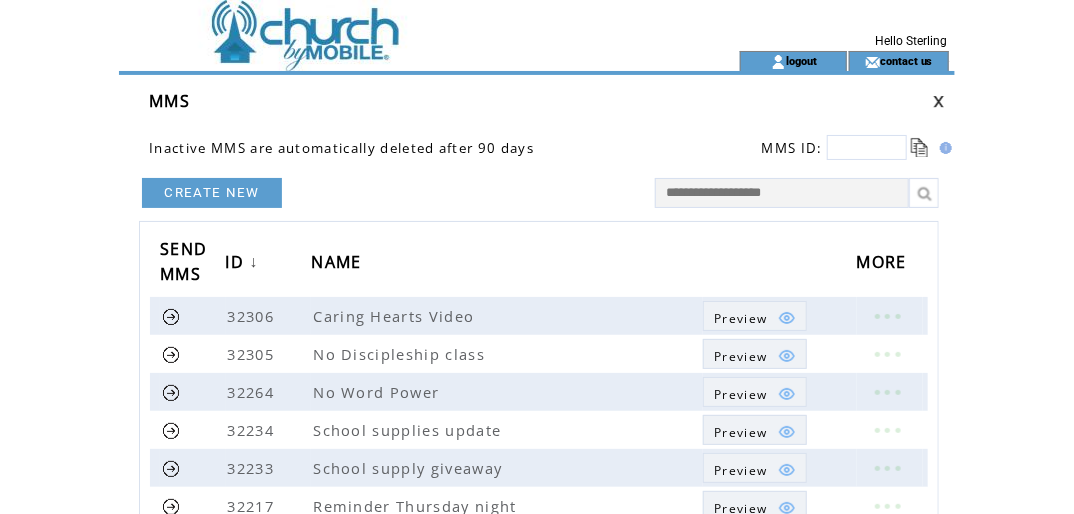 click on "CREATE NEW" at bounding box center [212, 193] 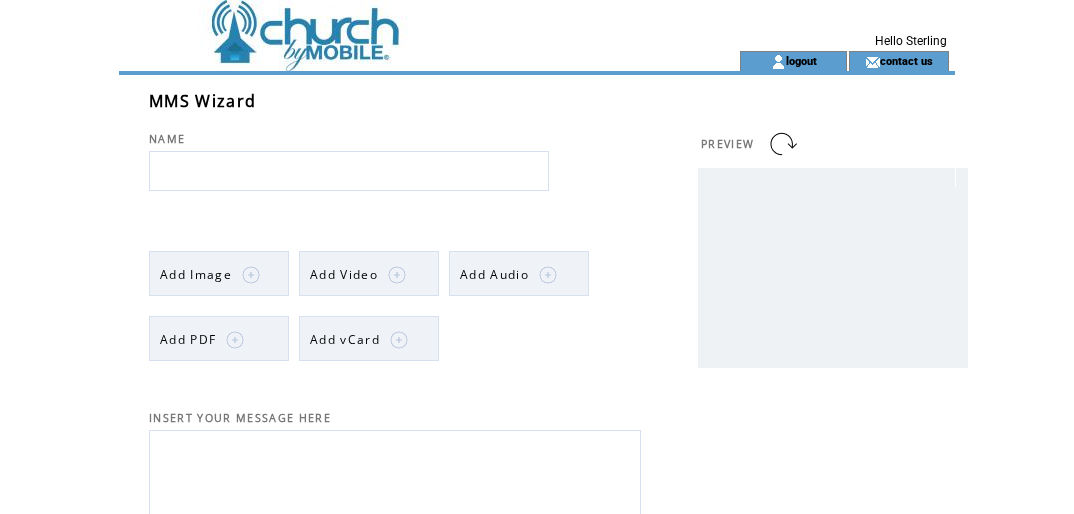 scroll, scrollTop: 0, scrollLeft: 0, axis: both 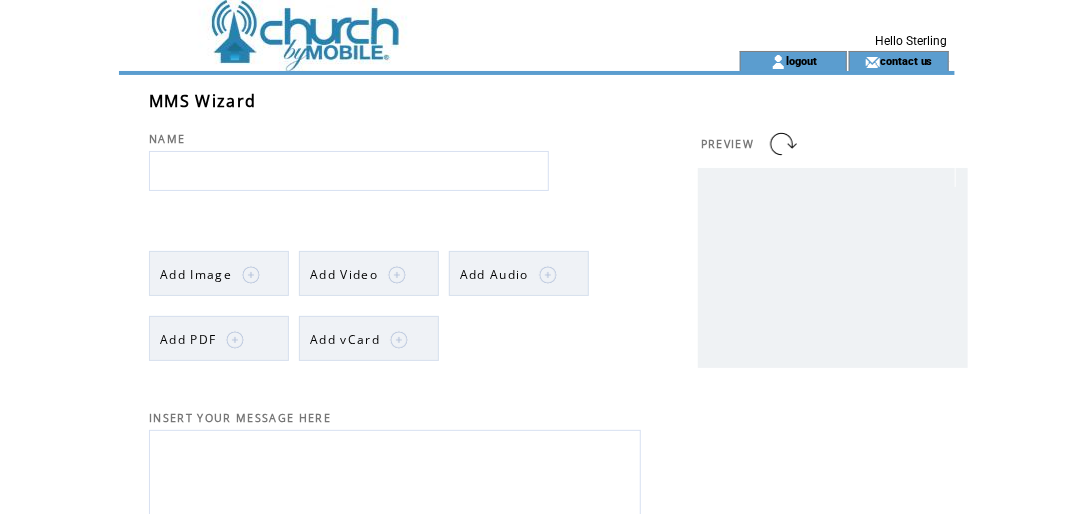 click on "Add Image" at bounding box center [196, 274] 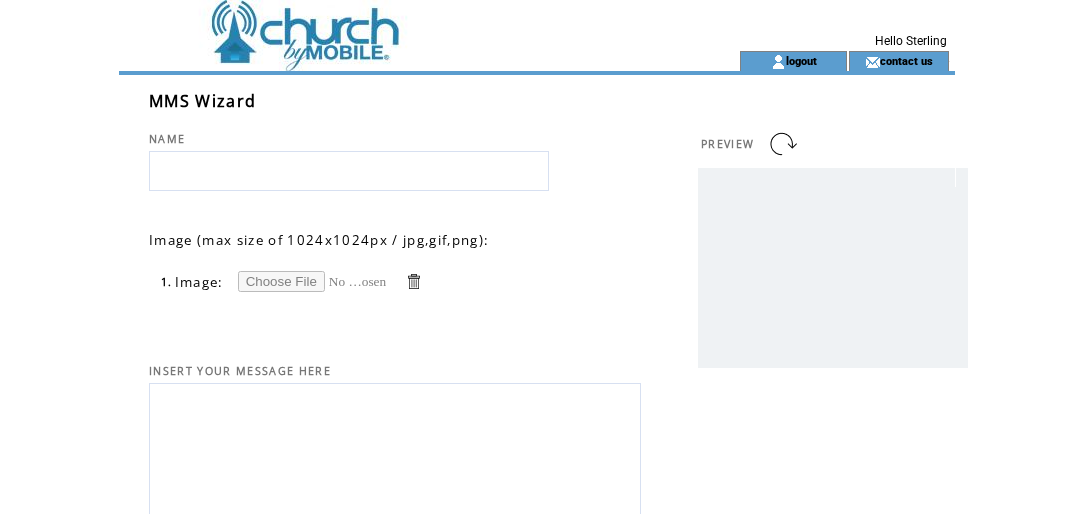 scroll, scrollTop: 0, scrollLeft: 0, axis: both 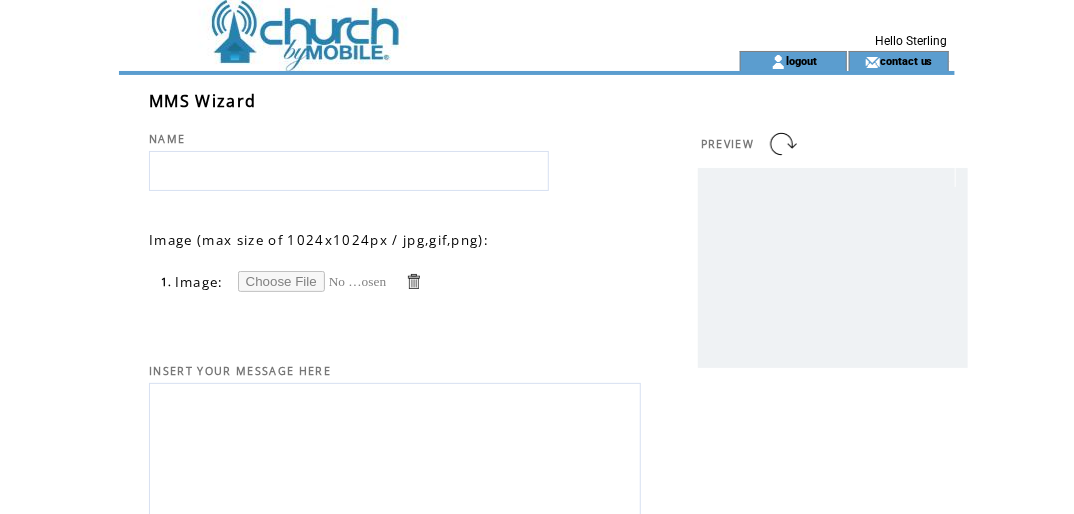 click at bounding box center [313, 281] 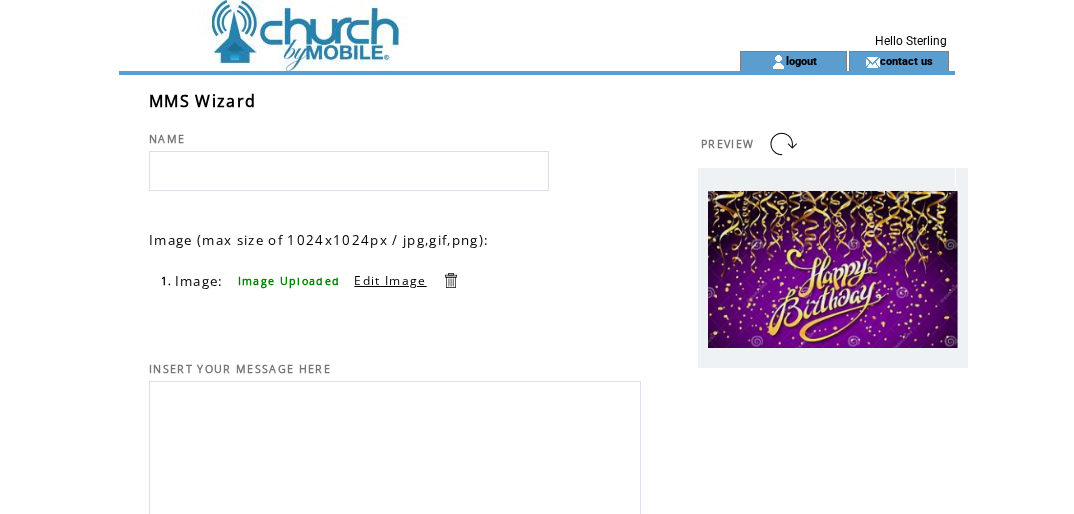scroll, scrollTop: 0, scrollLeft: 0, axis: both 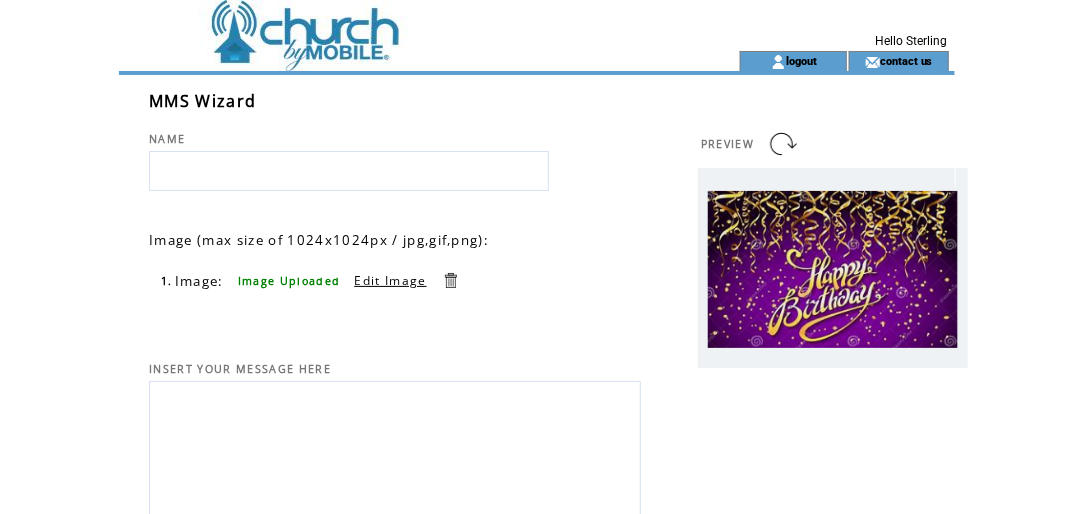 click at bounding box center [395, 454] 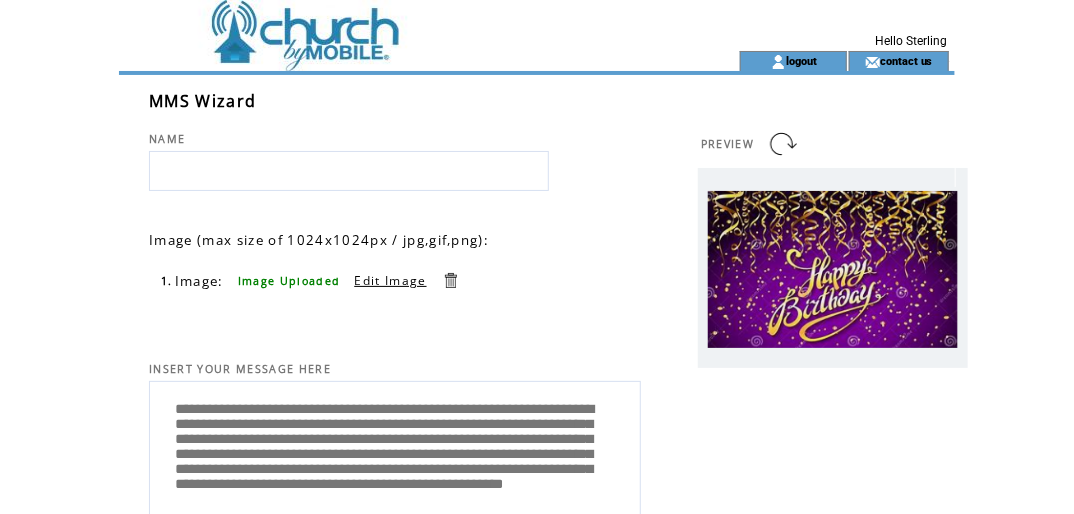 scroll, scrollTop: 25, scrollLeft: 0, axis: vertical 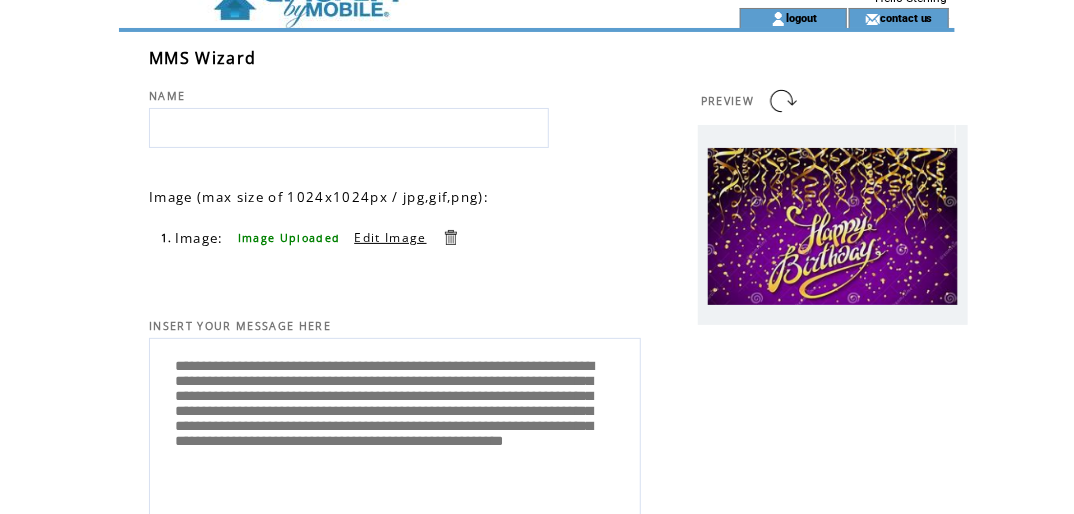 type on "**********" 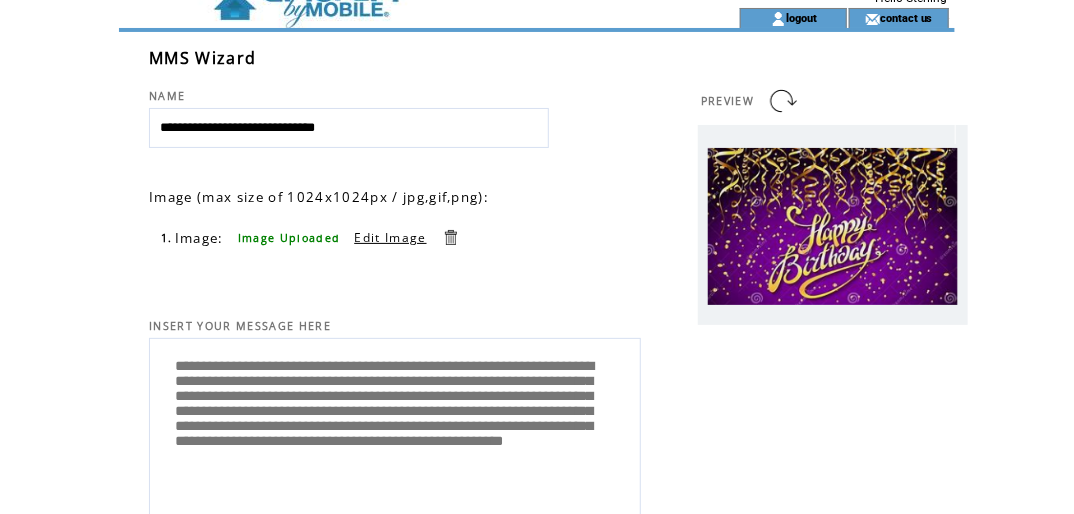 click on "**********" at bounding box center (349, 128) 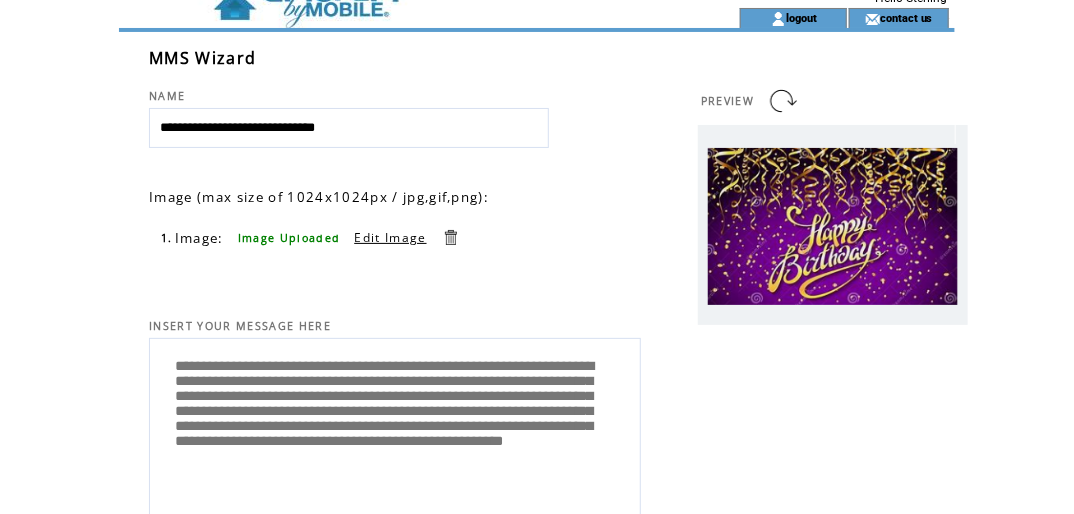 drag, startPoint x: 279, startPoint y: 130, endPoint x: 311, endPoint y: 133, distance: 32.140316 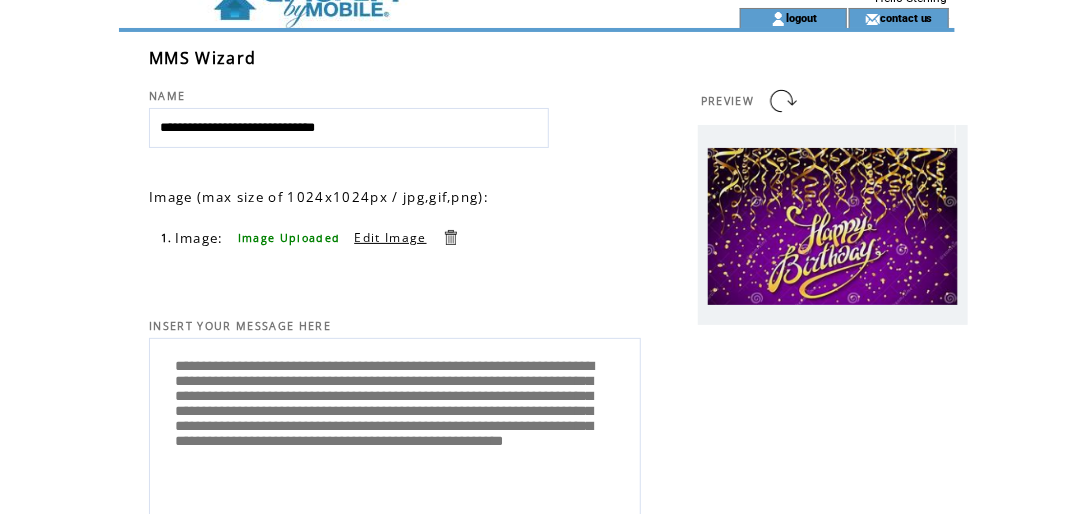 click on "**********" at bounding box center [349, 128] 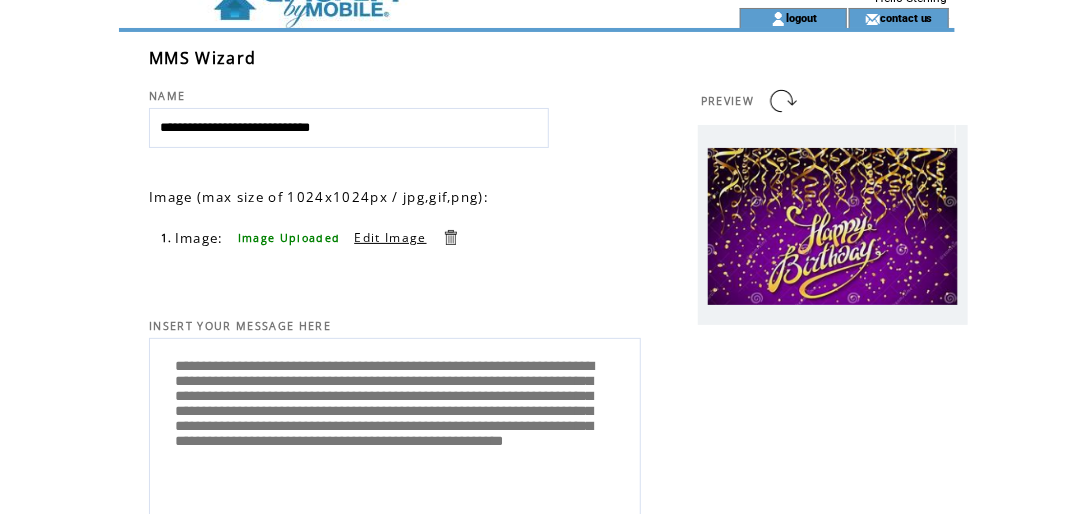type on "**********" 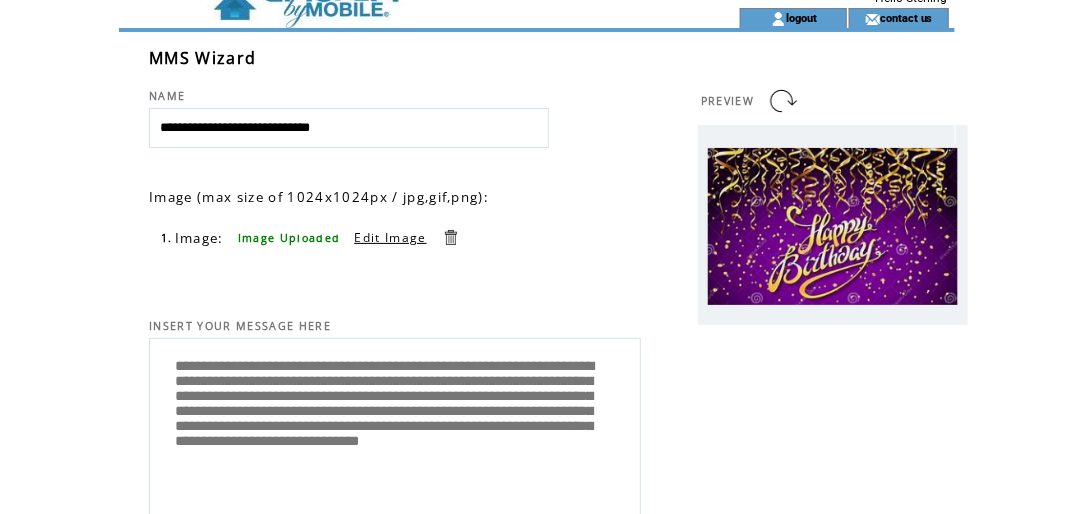 click on "**********" at bounding box center [395, 429] 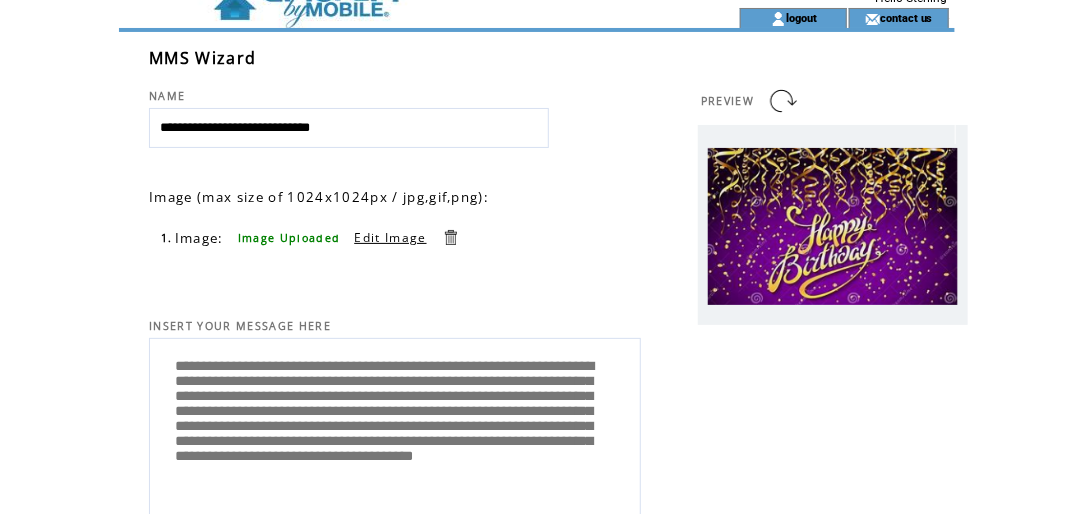 scroll, scrollTop: 40, scrollLeft: 0, axis: vertical 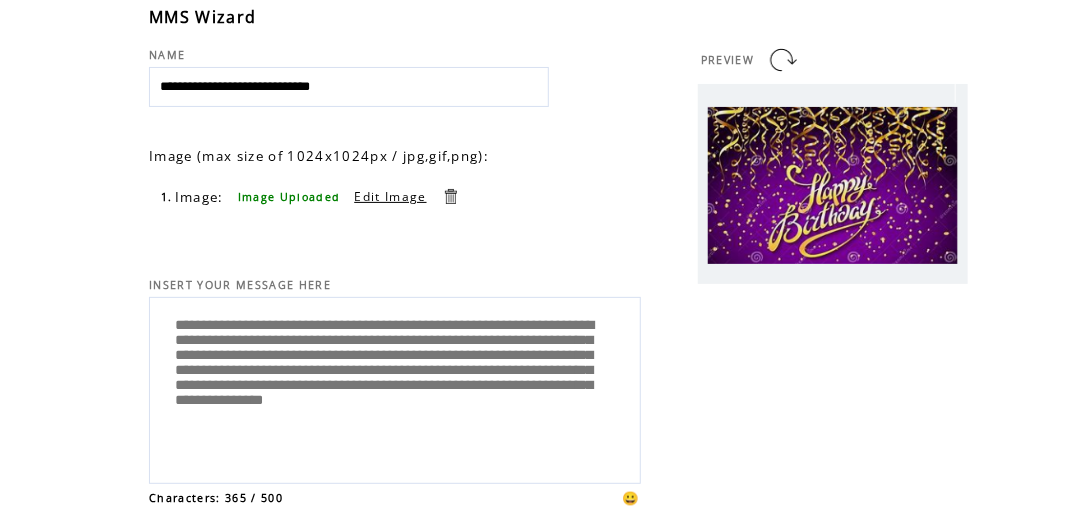 drag, startPoint x: 409, startPoint y: 424, endPoint x: 484, endPoint y: 428, distance: 75.10659 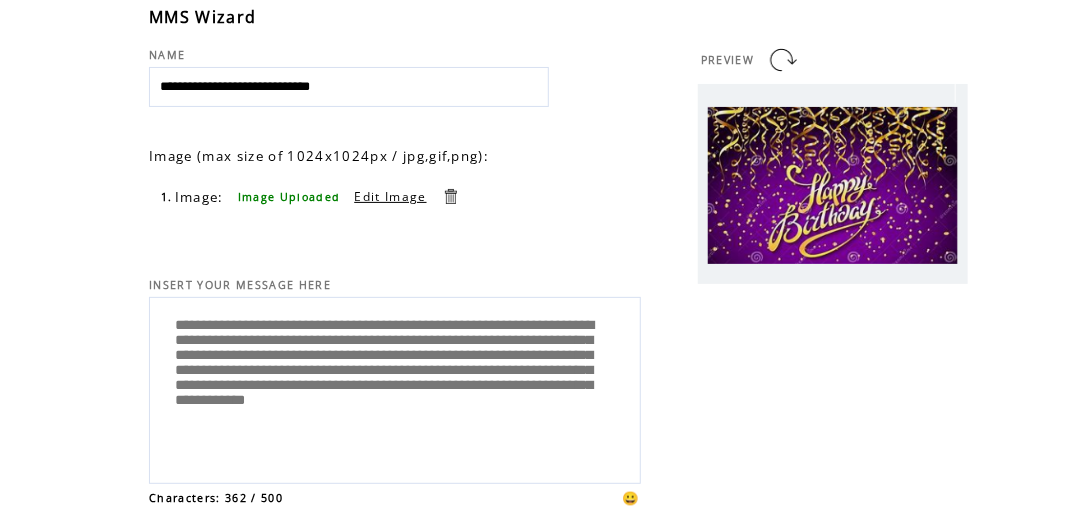 click on "**********" at bounding box center (395, 388) 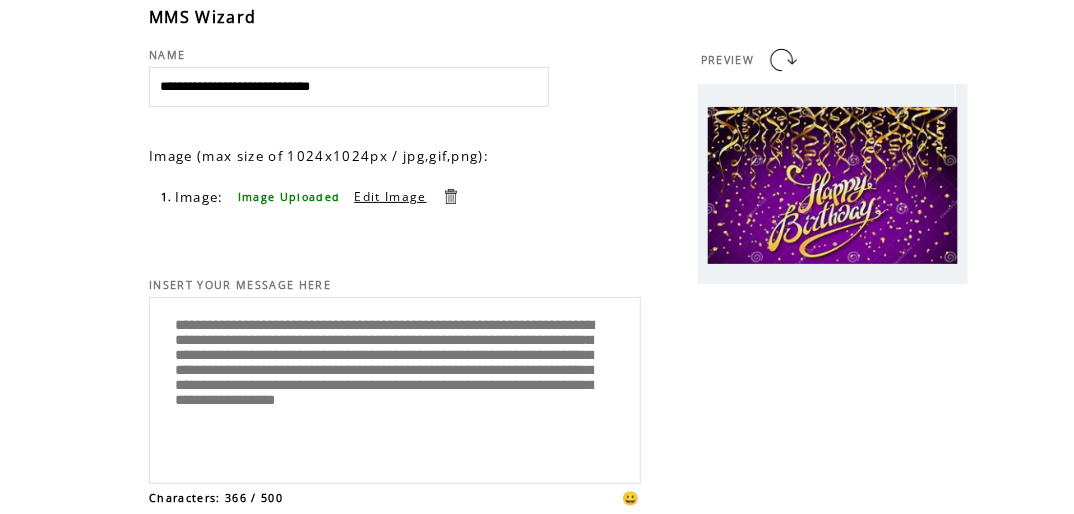 scroll, scrollTop: 5, scrollLeft: 0, axis: vertical 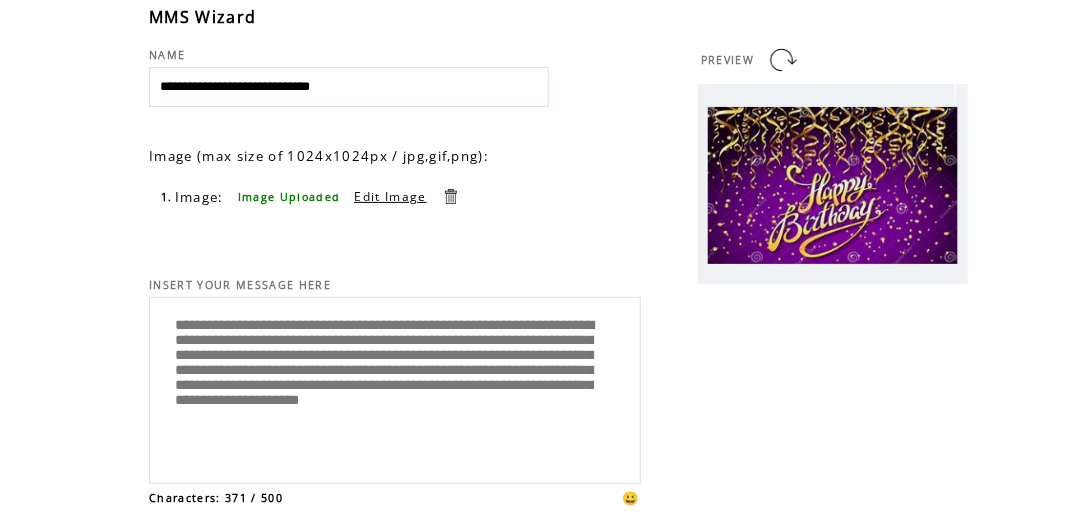 click on "**********" at bounding box center (395, 388) 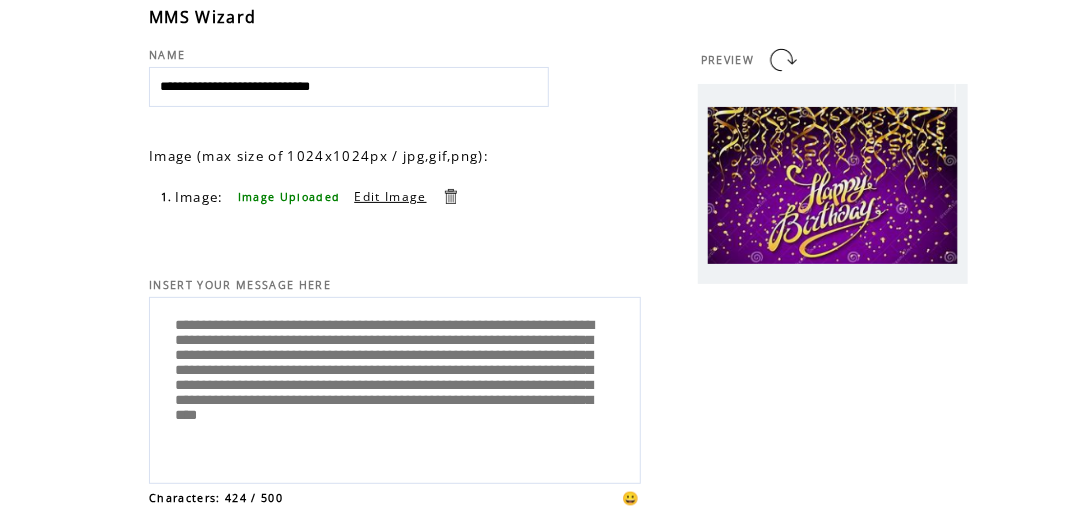 click on "**********" at bounding box center [395, 388] 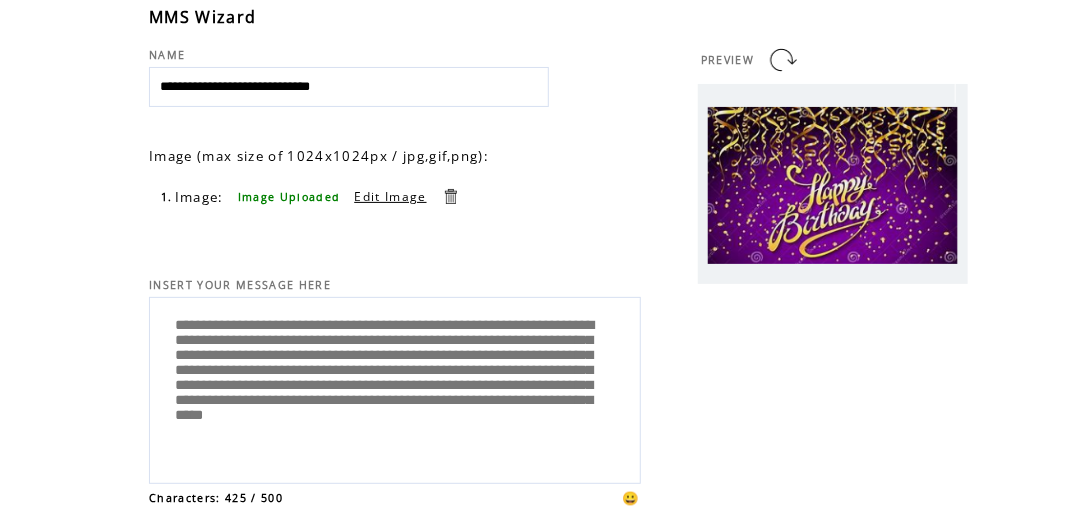 click on "**********" at bounding box center (395, 388) 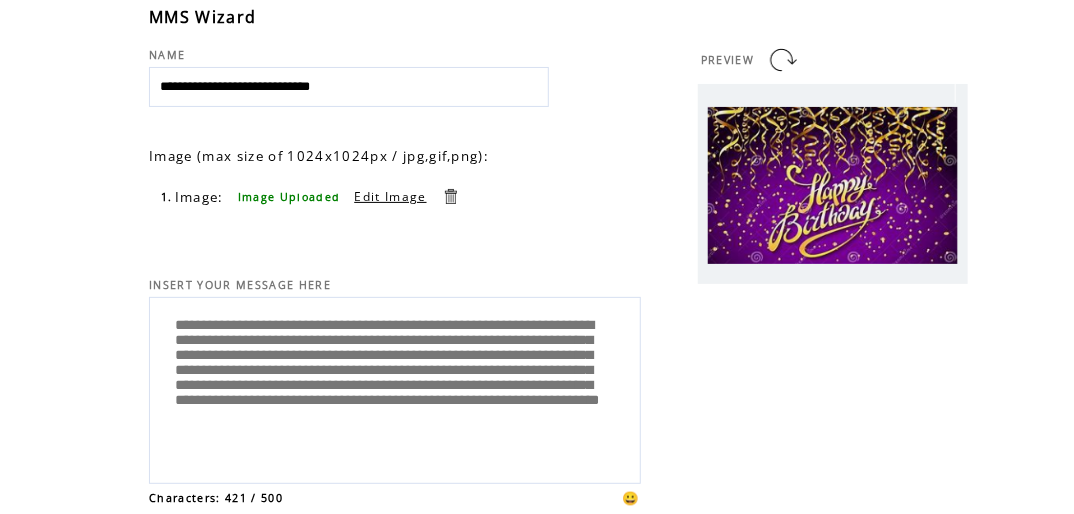 click on "**********" at bounding box center (395, 388) 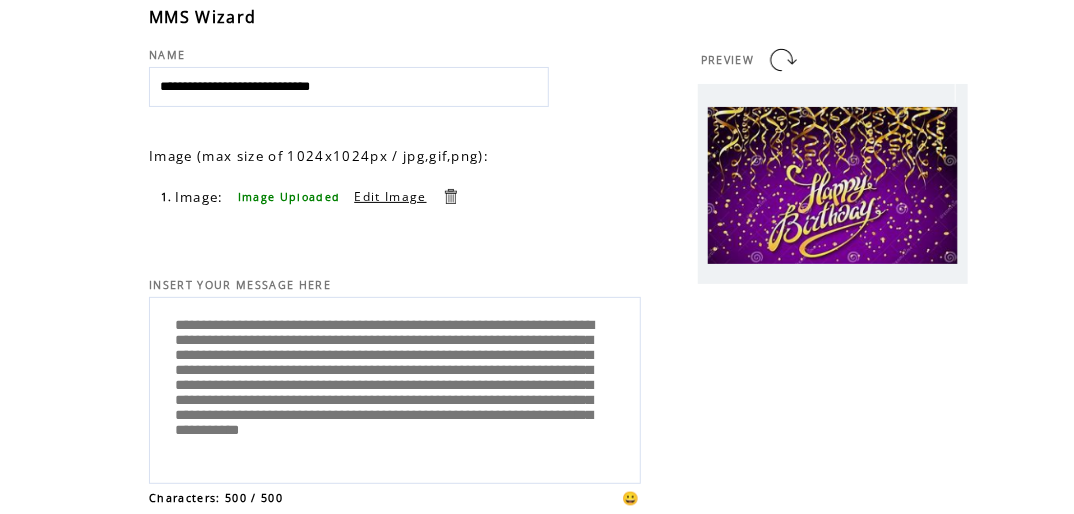 scroll, scrollTop: 45, scrollLeft: 0, axis: vertical 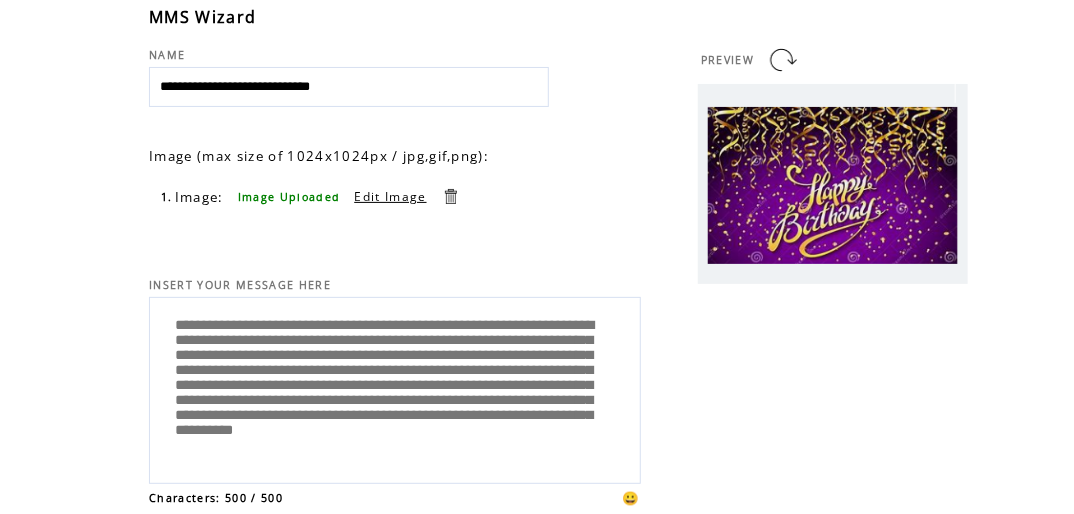 drag, startPoint x: 503, startPoint y: 420, endPoint x: 388, endPoint y: 449, distance: 118.60017 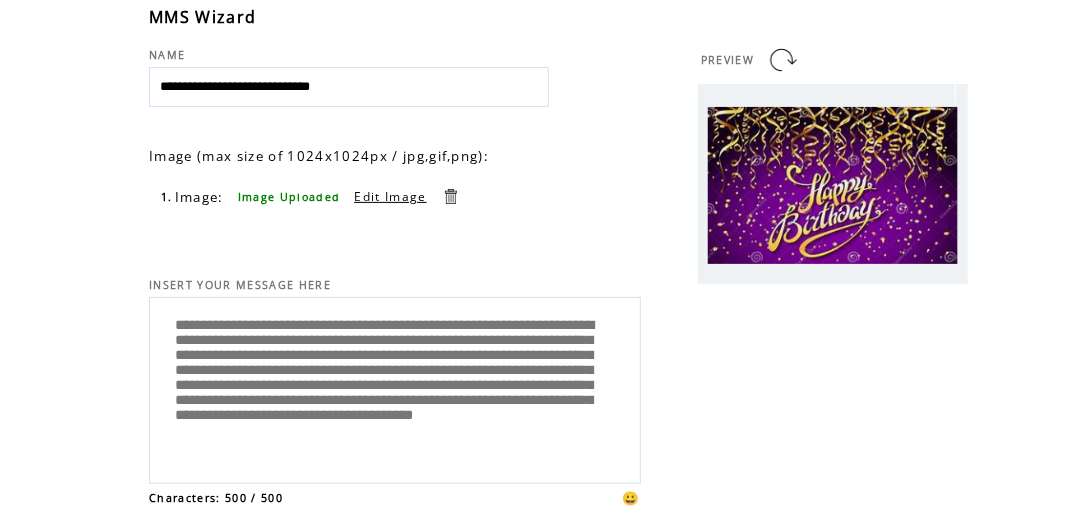 scroll, scrollTop: 40, scrollLeft: 0, axis: vertical 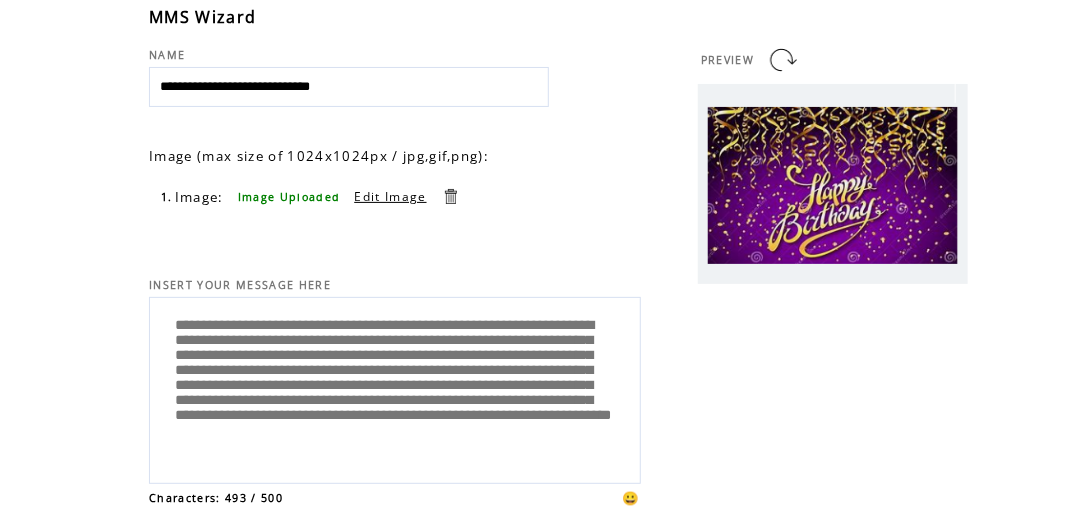 click on "**********" at bounding box center [395, 388] 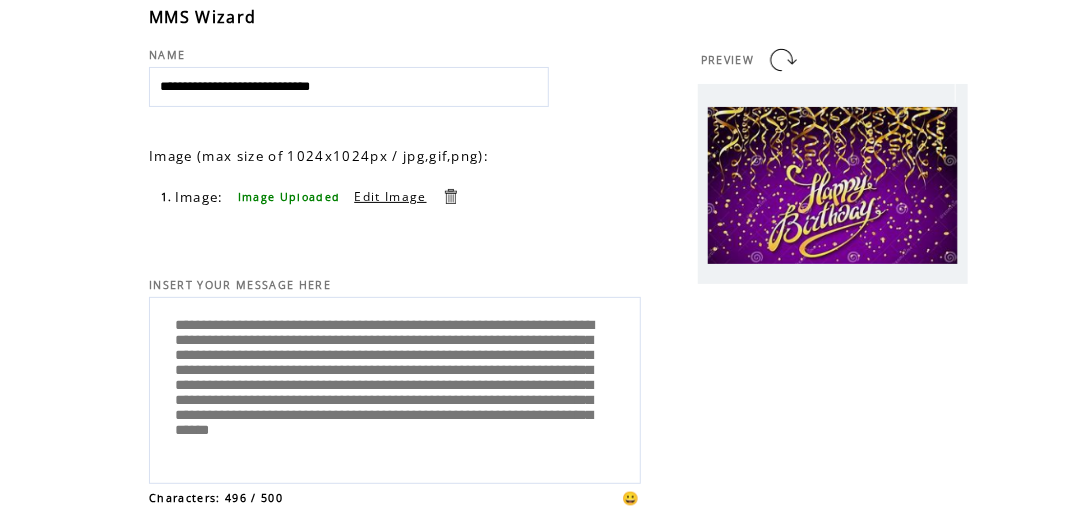 click on "**********" at bounding box center (395, 388) 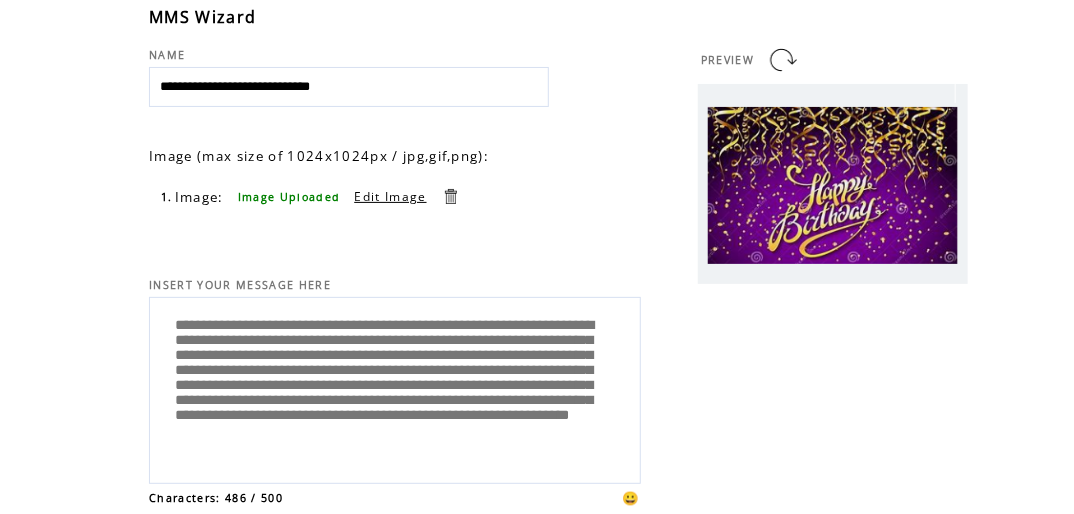 click on "**********" at bounding box center (395, 388) 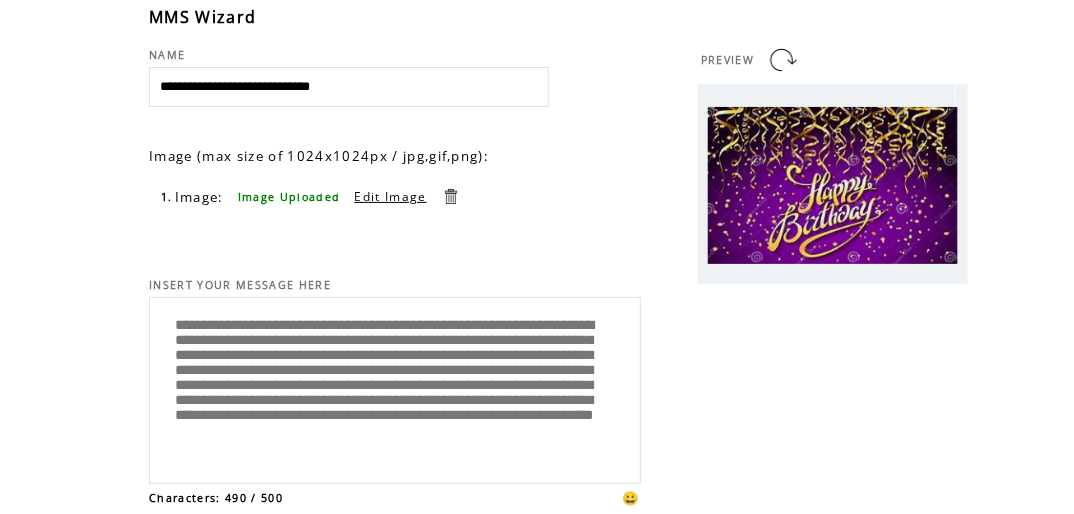 scroll, scrollTop: 0, scrollLeft: 0, axis: both 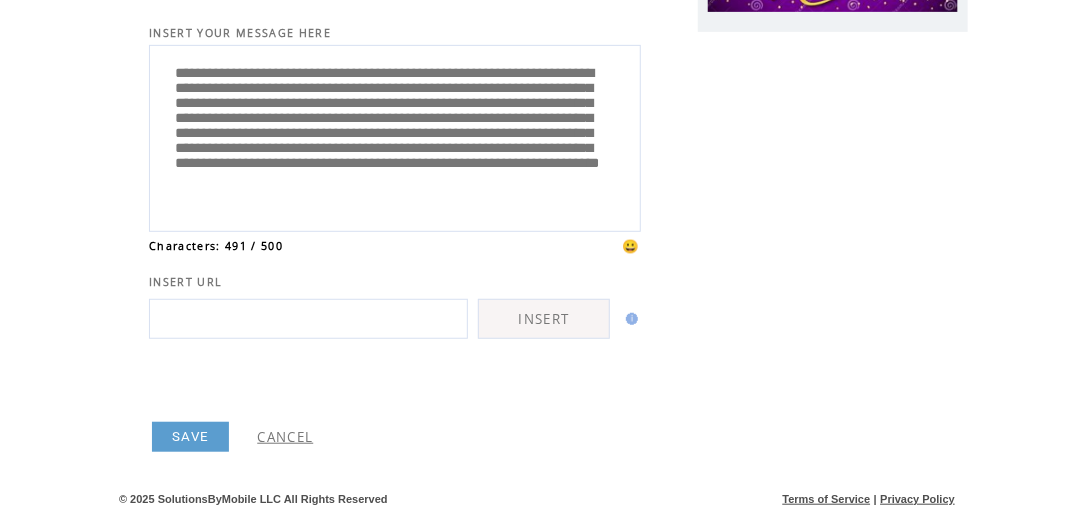type on "**********" 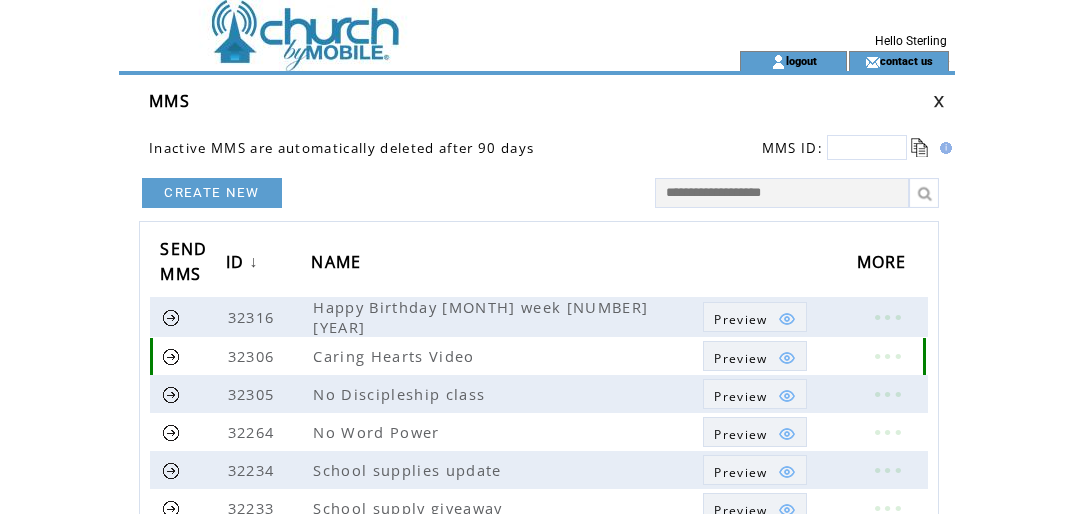 scroll, scrollTop: 0, scrollLeft: 0, axis: both 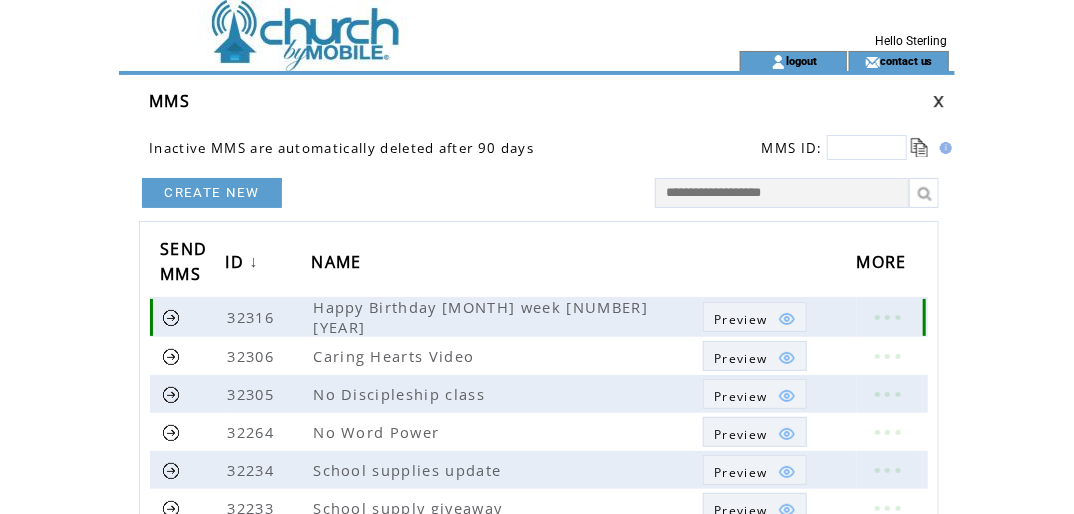 click at bounding box center [171, 317] 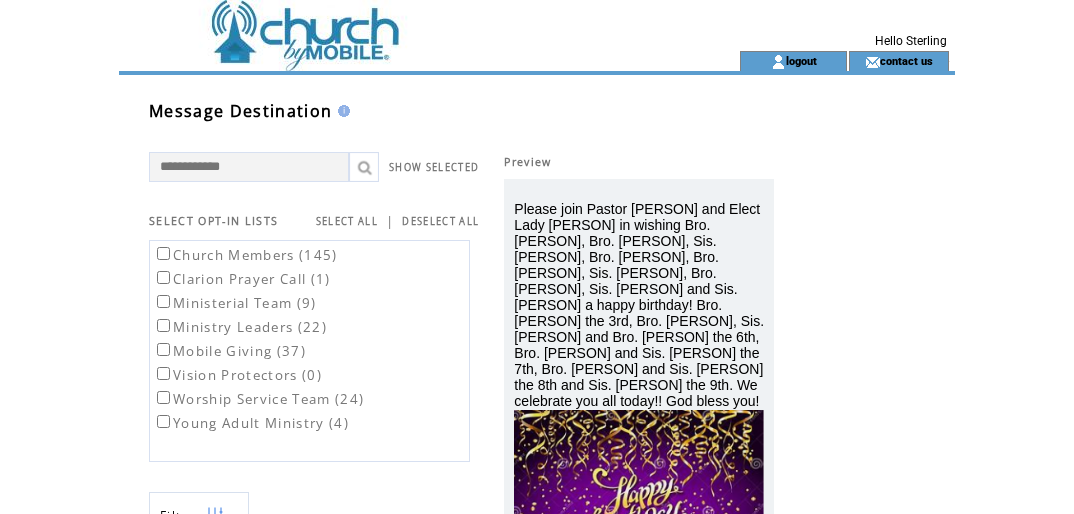 scroll, scrollTop: 0, scrollLeft: 0, axis: both 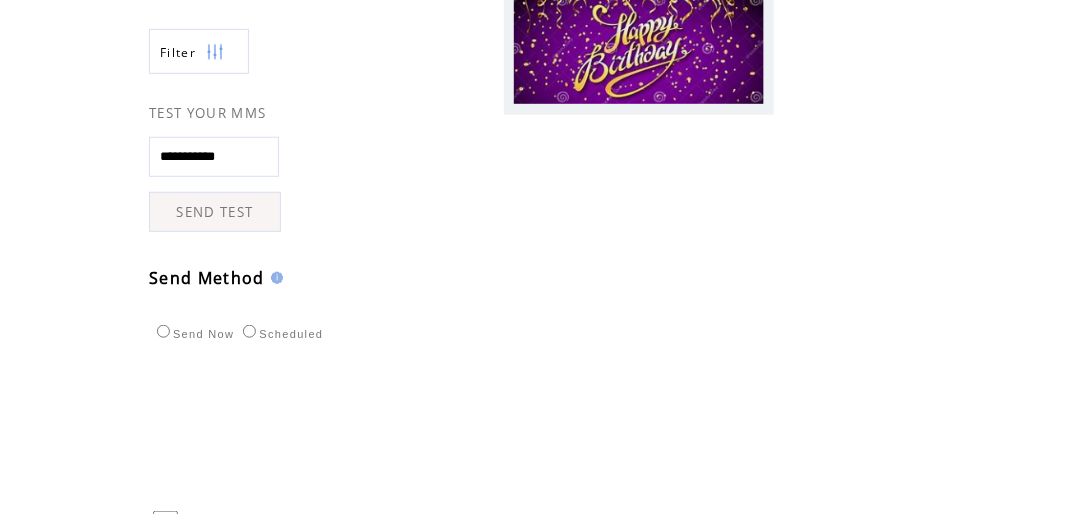 click on "SEND TEST" at bounding box center (215, 212) 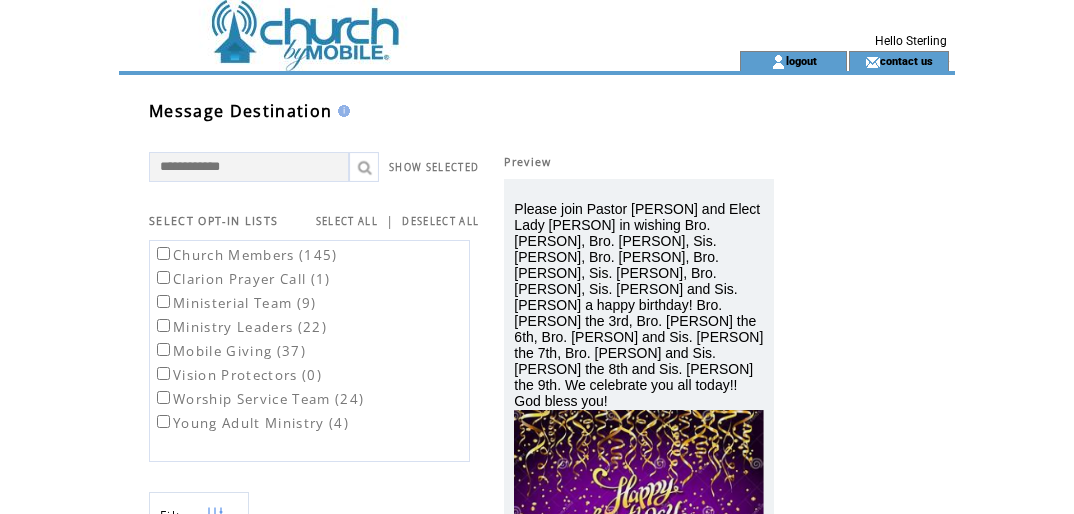 scroll, scrollTop: 0, scrollLeft: 0, axis: both 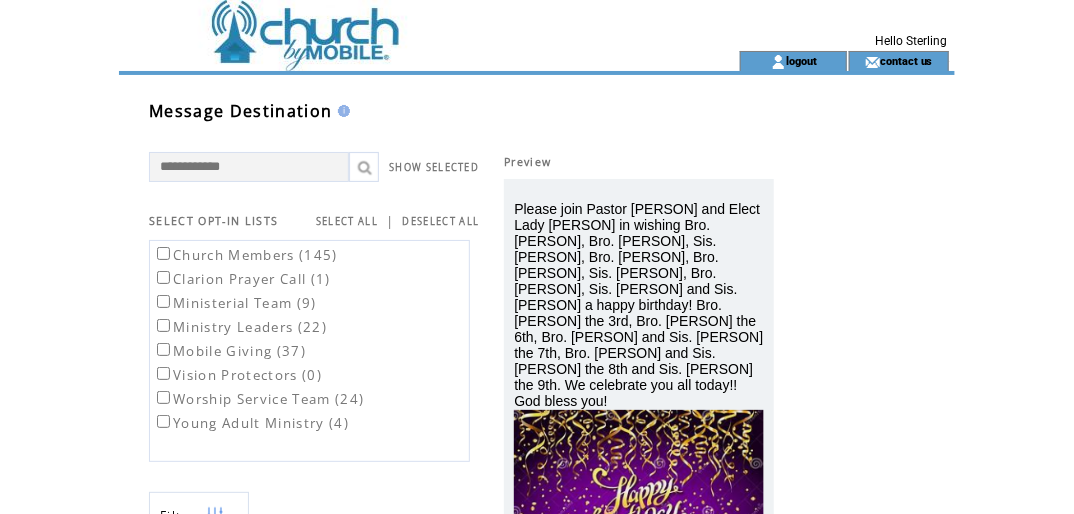 drag, startPoint x: 1070, startPoint y: 56, endPoint x: 1088, endPoint y: 165, distance: 110.47624 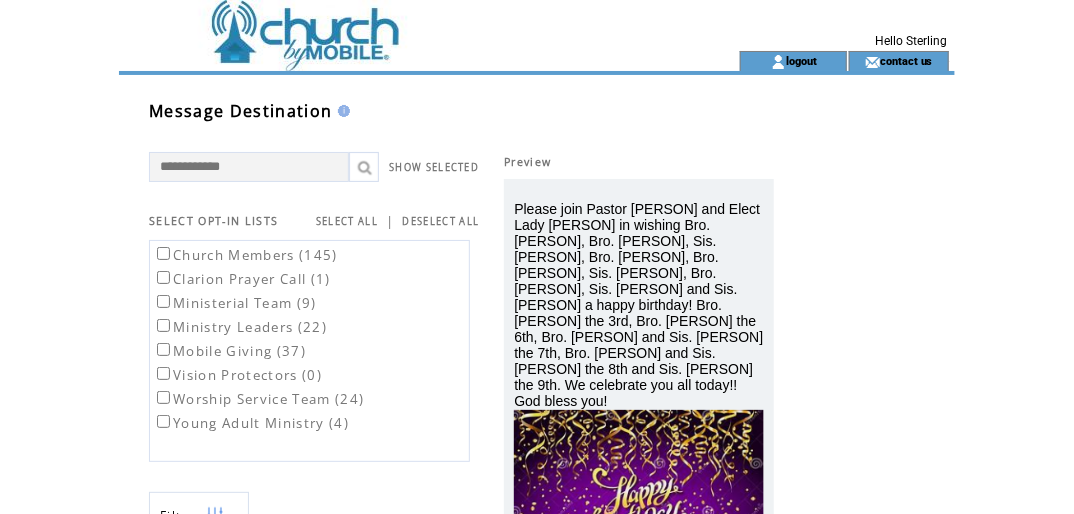 click on "**********" 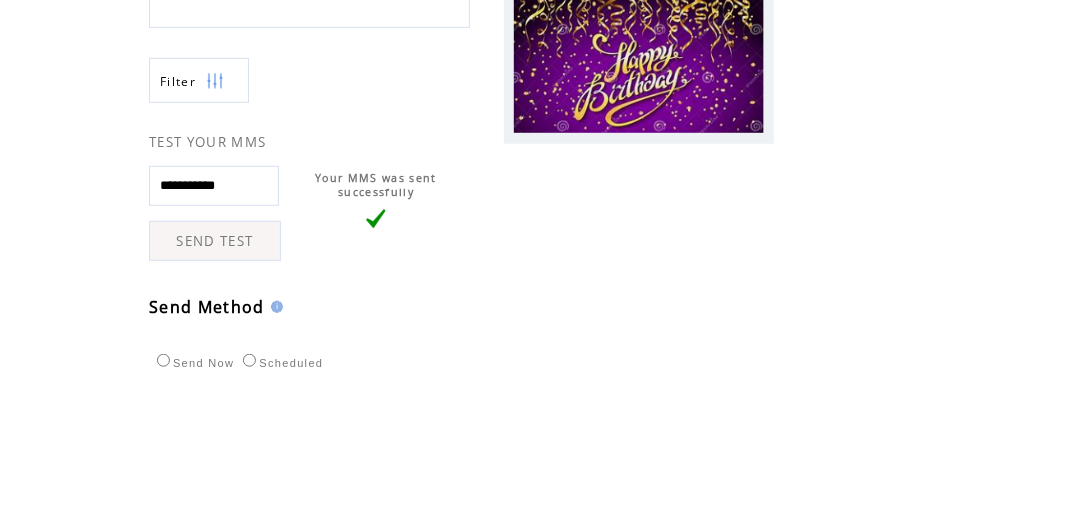 scroll, scrollTop: 440, scrollLeft: 0, axis: vertical 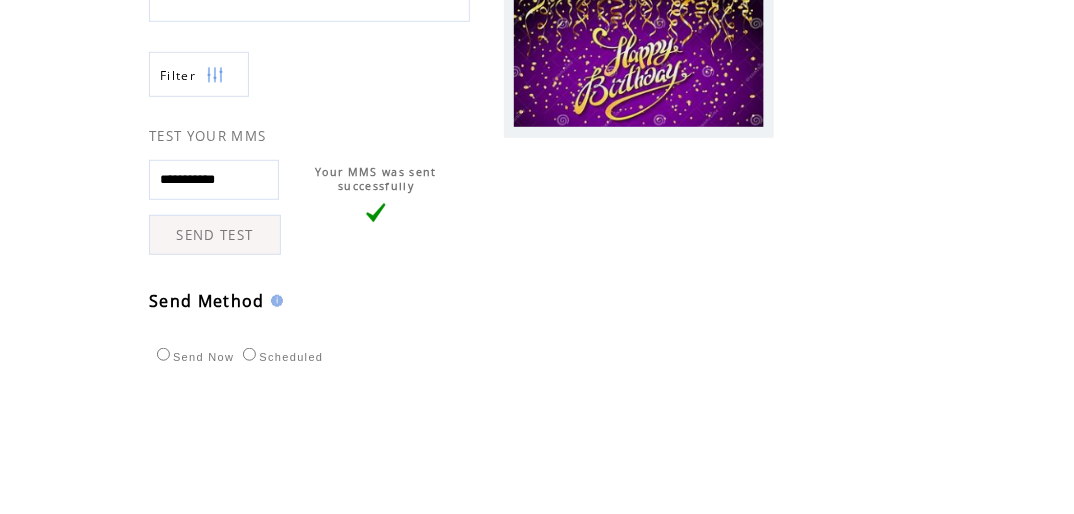 click on "SEND TEST" at bounding box center (215, 235) 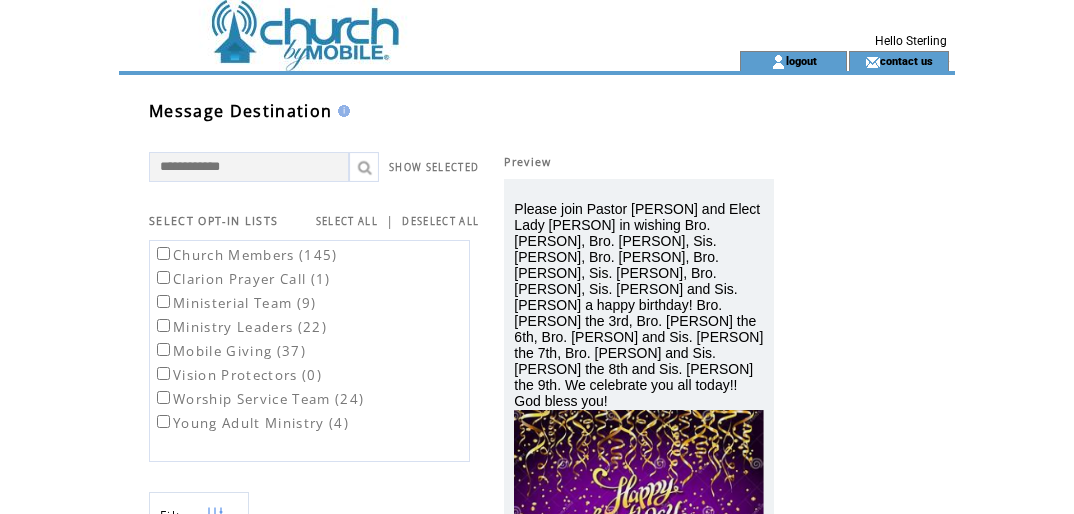 scroll, scrollTop: 0, scrollLeft: 0, axis: both 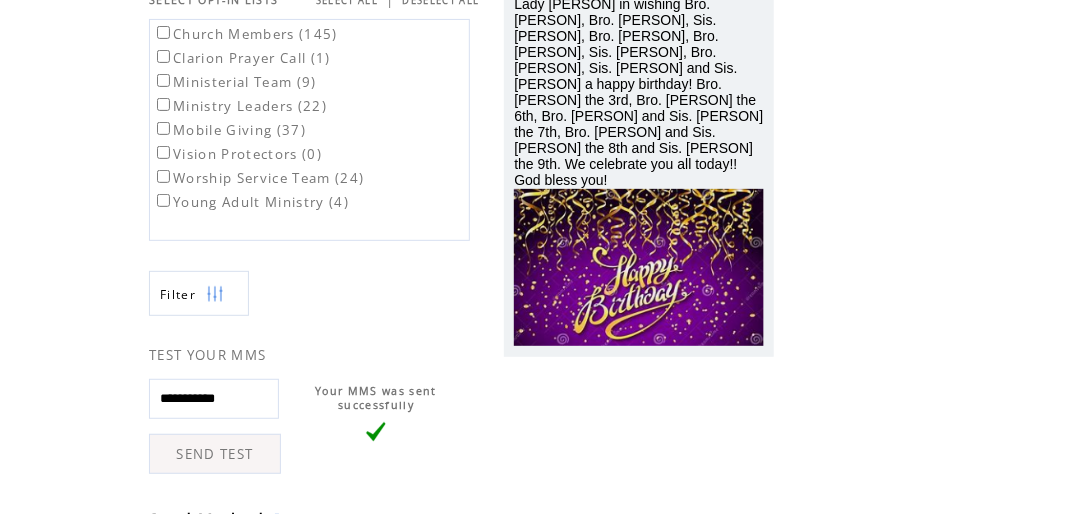 click on "SEND TEST" at bounding box center [215, 454] 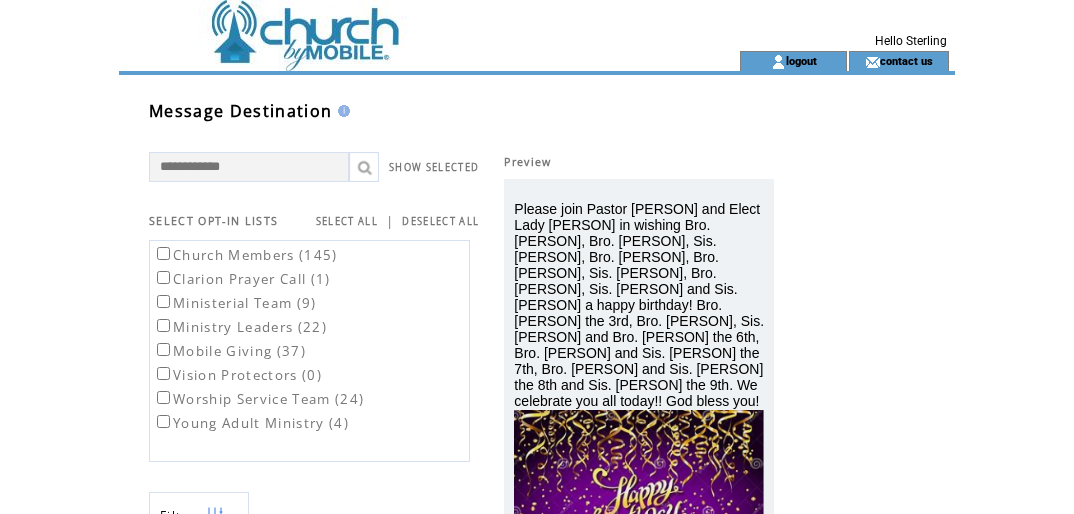 scroll, scrollTop: 0, scrollLeft: 0, axis: both 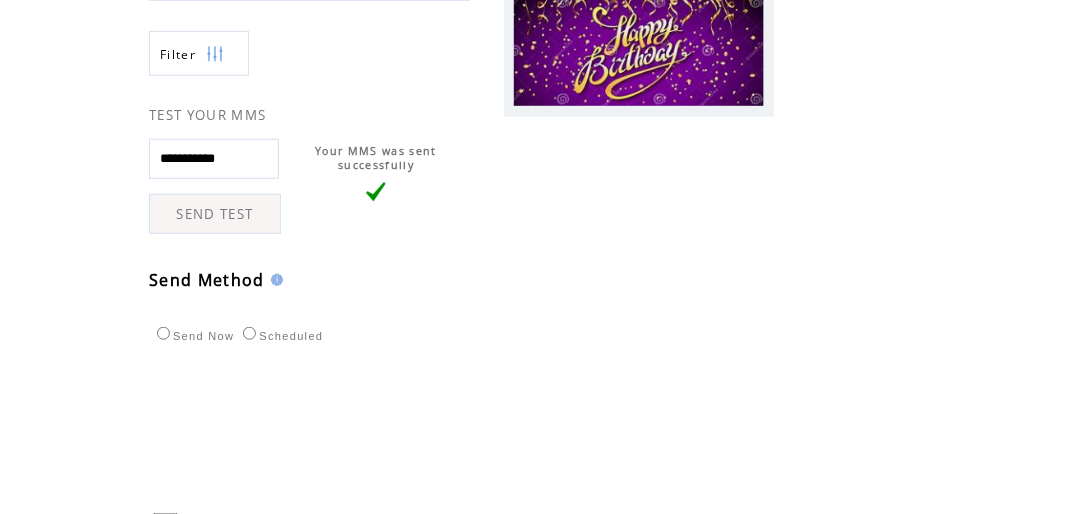 click on "SEND TEST" at bounding box center (215, 214) 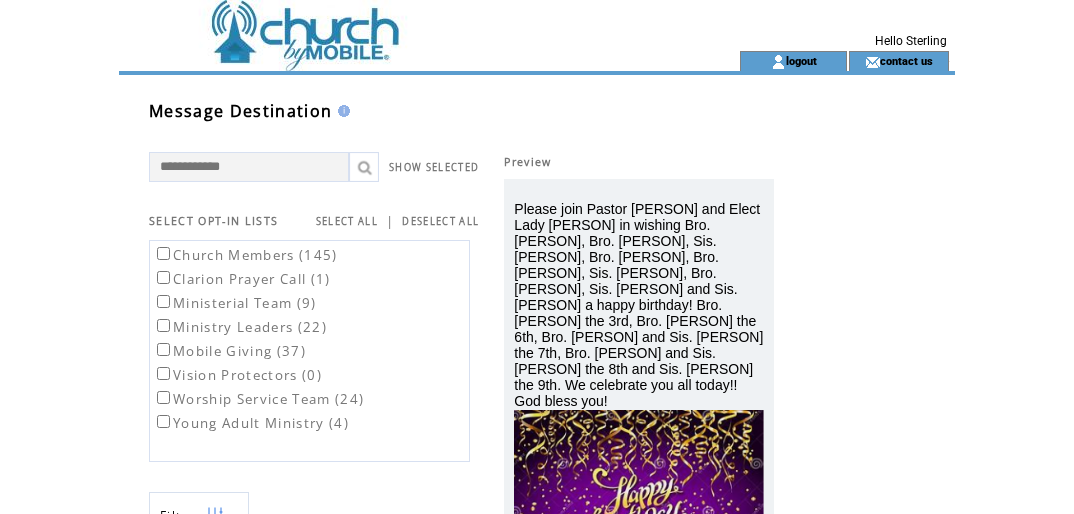 scroll, scrollTop: 0, scrollLeft: 0, axis: both 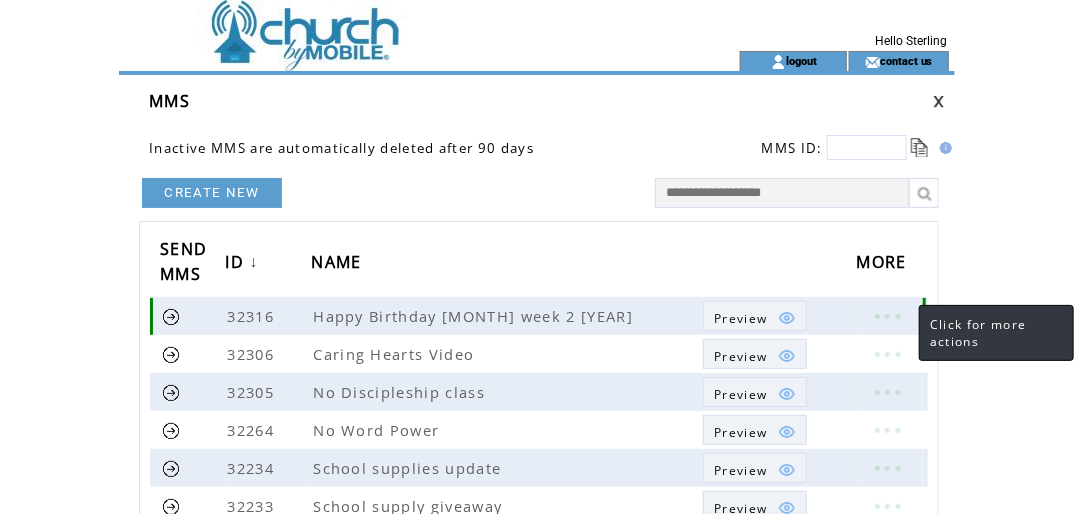 click at bounding box center [887, 316] 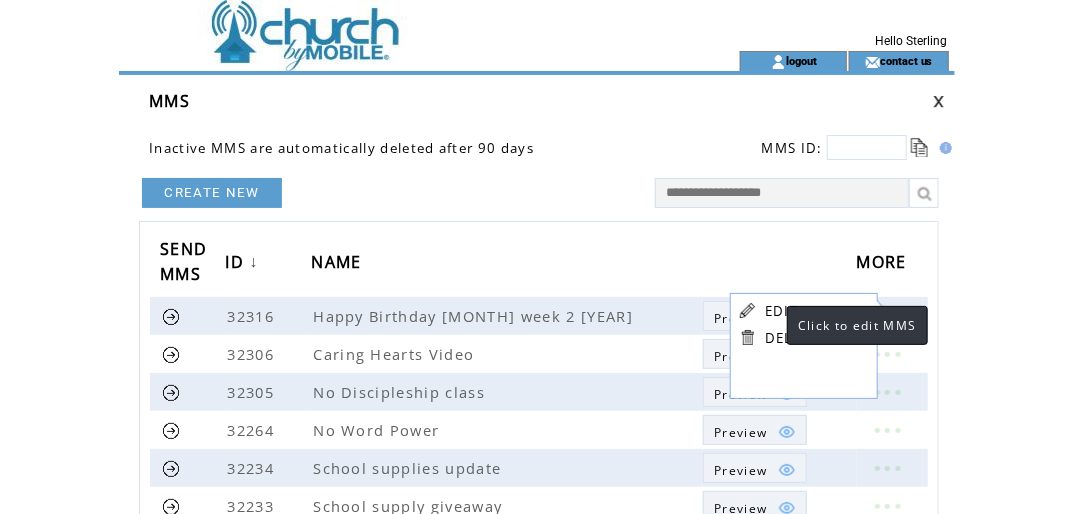 click on "EDIT" at bounding box center (781, 311) 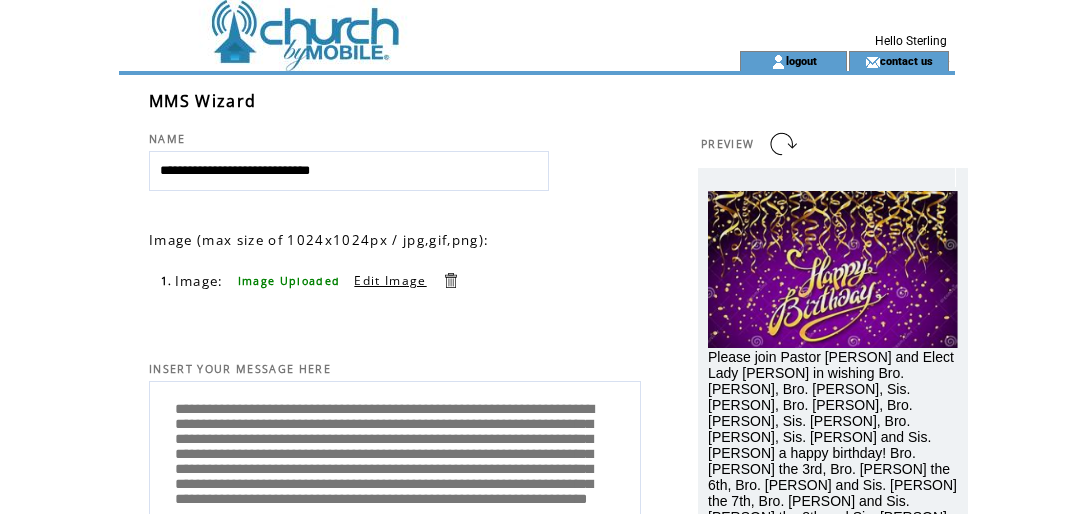 scroll, scrollTop: 0, scrollLeft: 0, axis: both 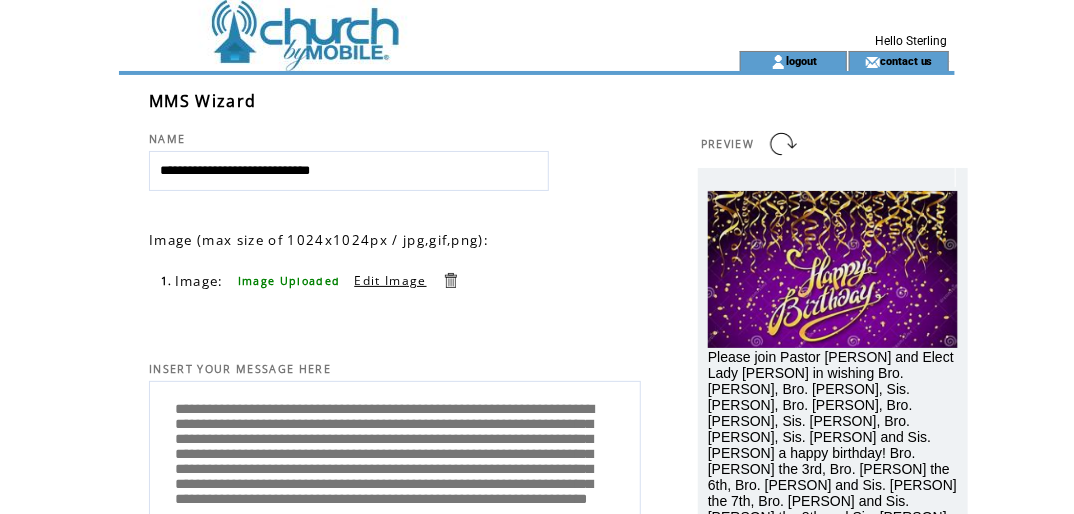 click on "Edit Image" at bounding box center (390, 280) 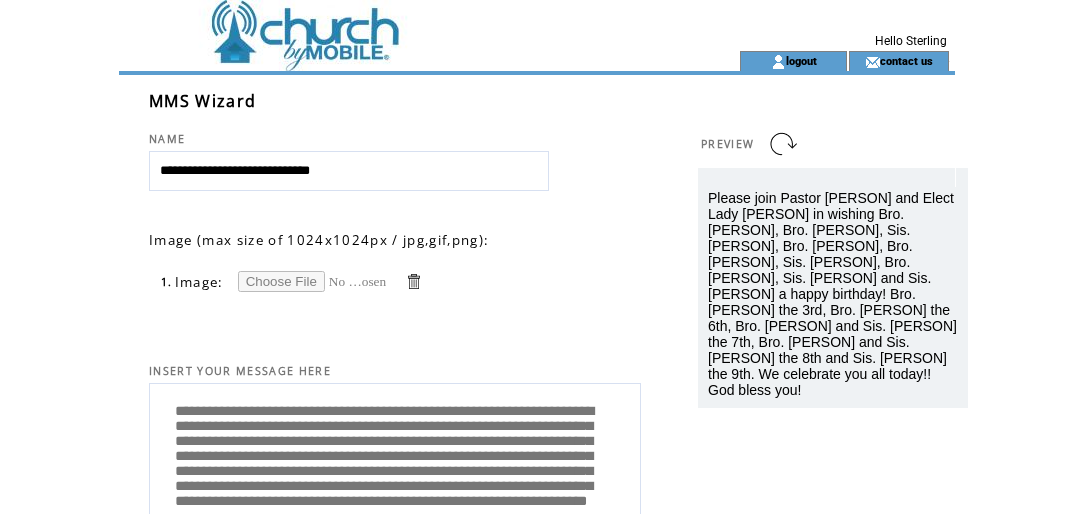 scroll, scrollTop: 0, scrollLeft: 0, axis: both 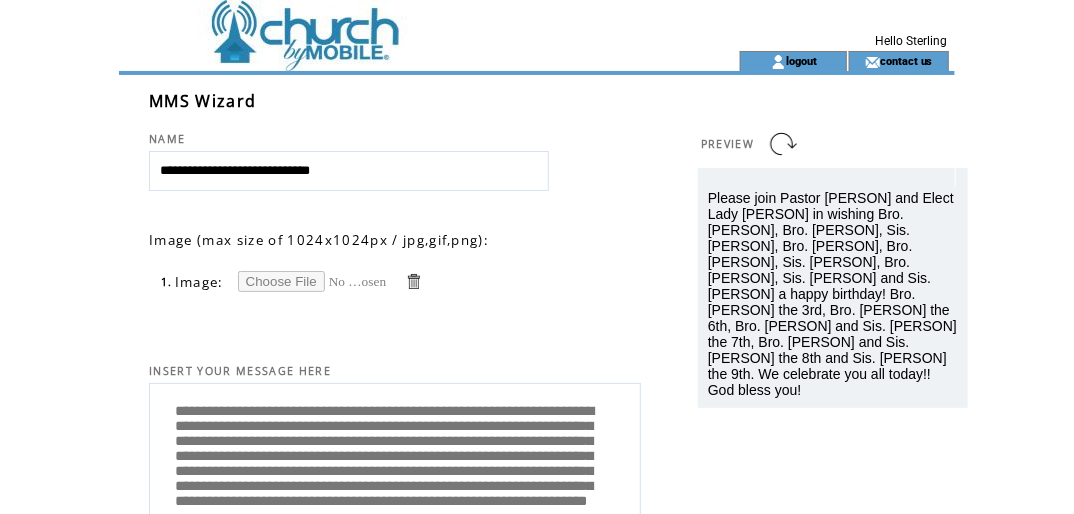 click at bounding box center (313, 281) 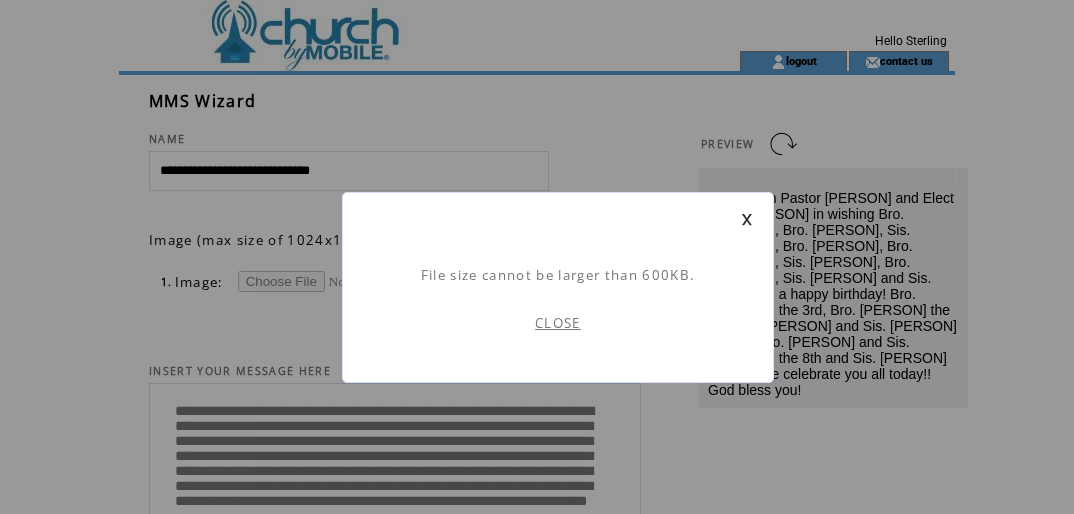 scroll, scrollTop: 0, scrollLeft: 0, axis: both 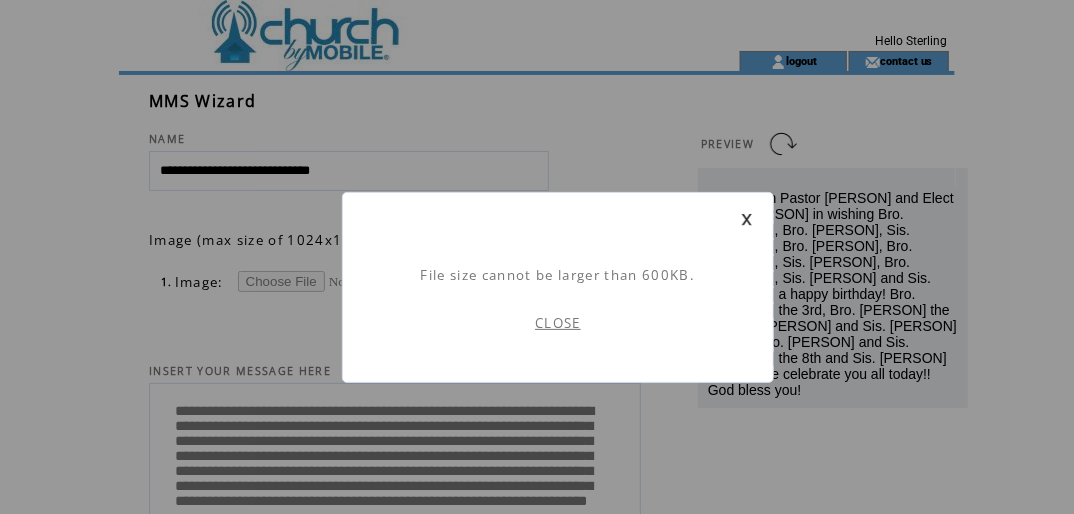click on "CLOSE" at bounding box center (558, 323) 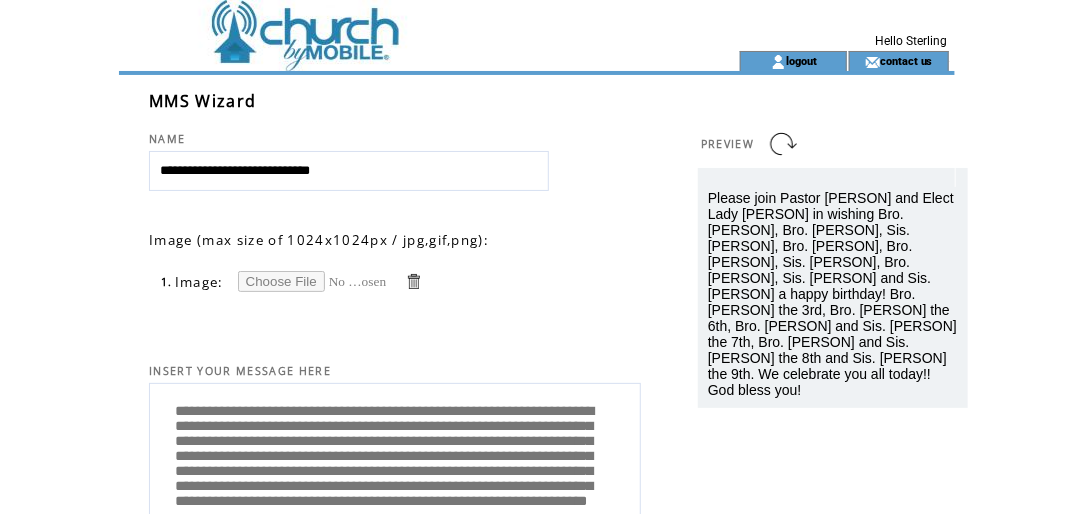 click at bounding box center (313, 281) 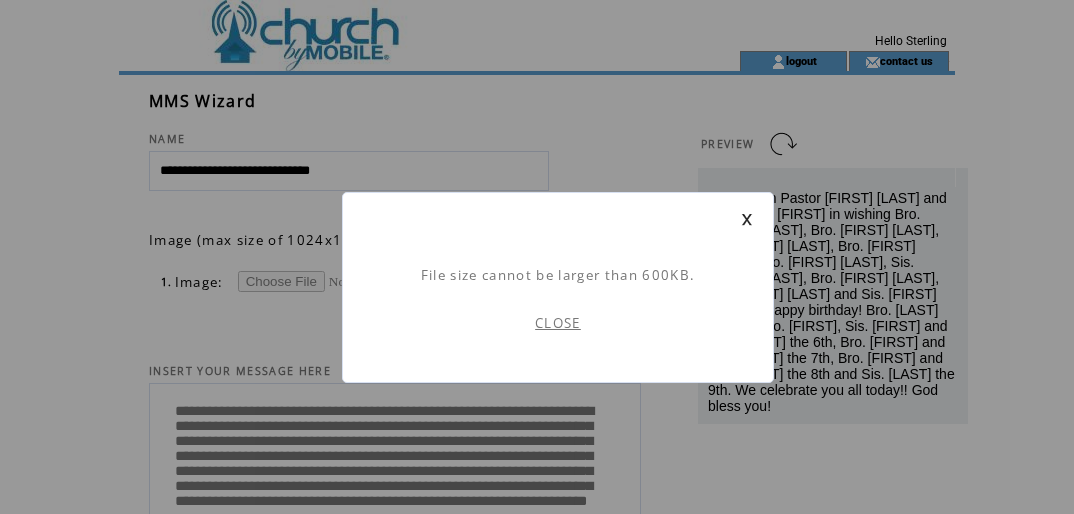 scroll, scrollTop: 0, scrollLeft: 0, axis: both 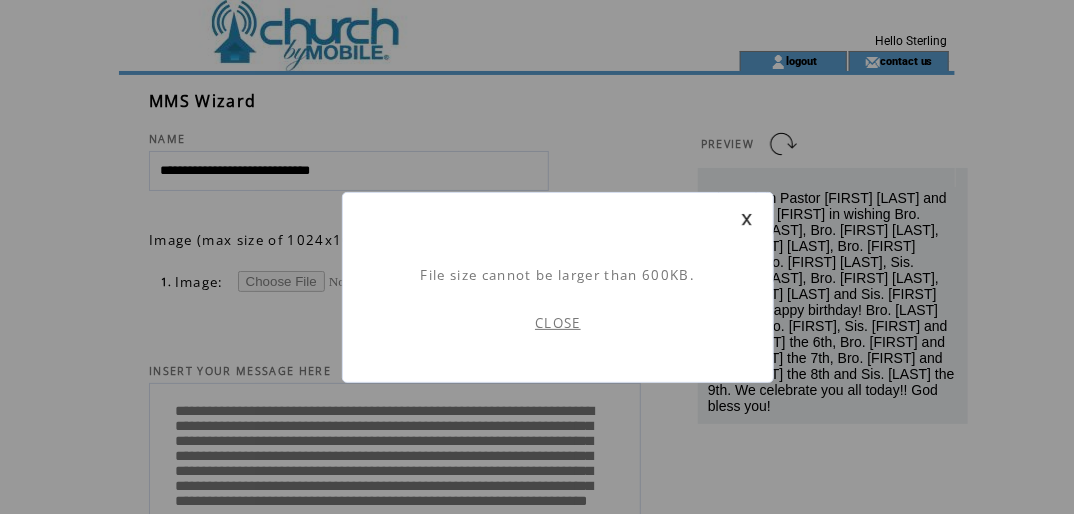click on "CLOSE" at bounding box center (558, 323) 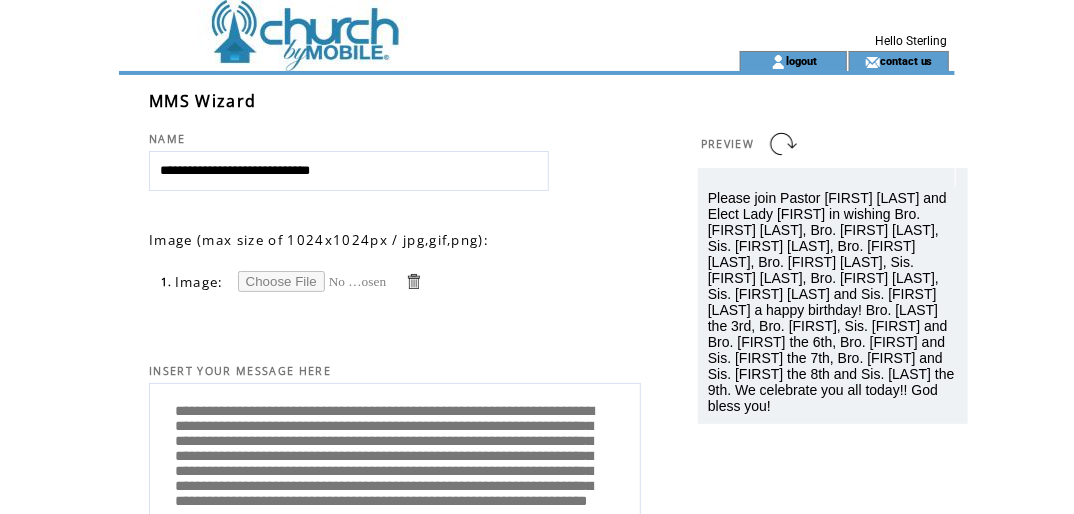 scroll, scrollTop: 0, scrollLeft: 0, axis: both 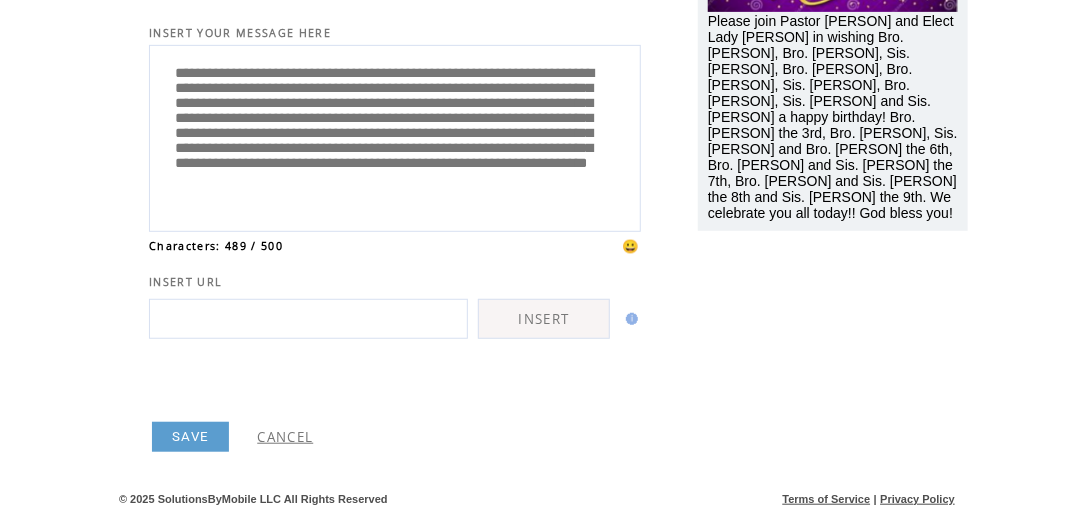 click on "SAVE" at bounding box center (190, 437) 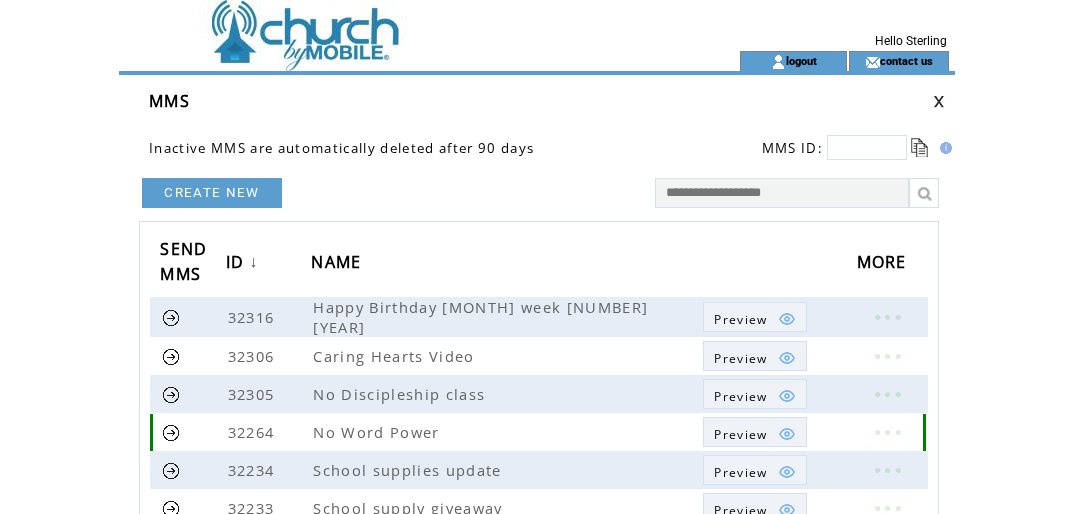 scroll, scrollTop: 0, scrollLeft: 0, axis: both 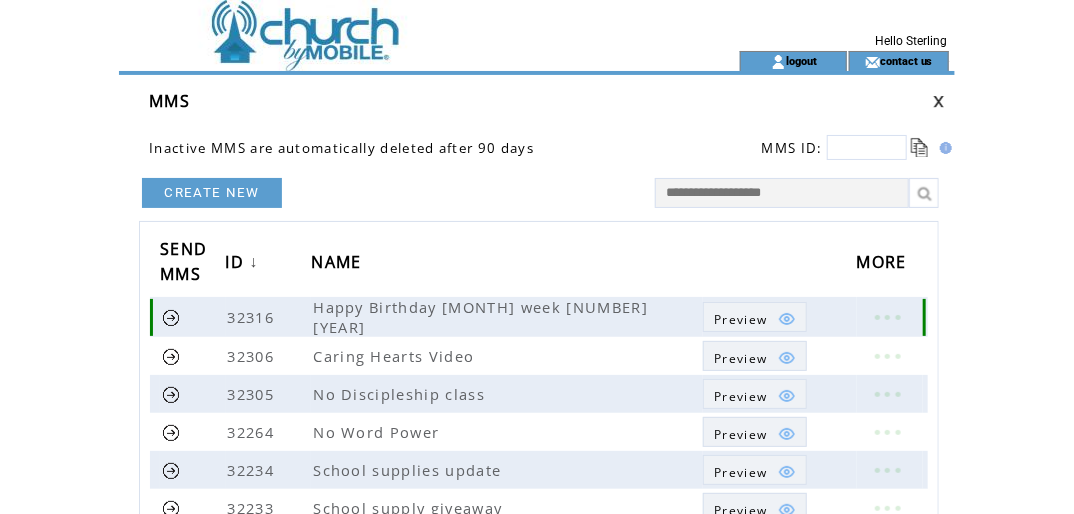 click at bounding box center (171, 317) 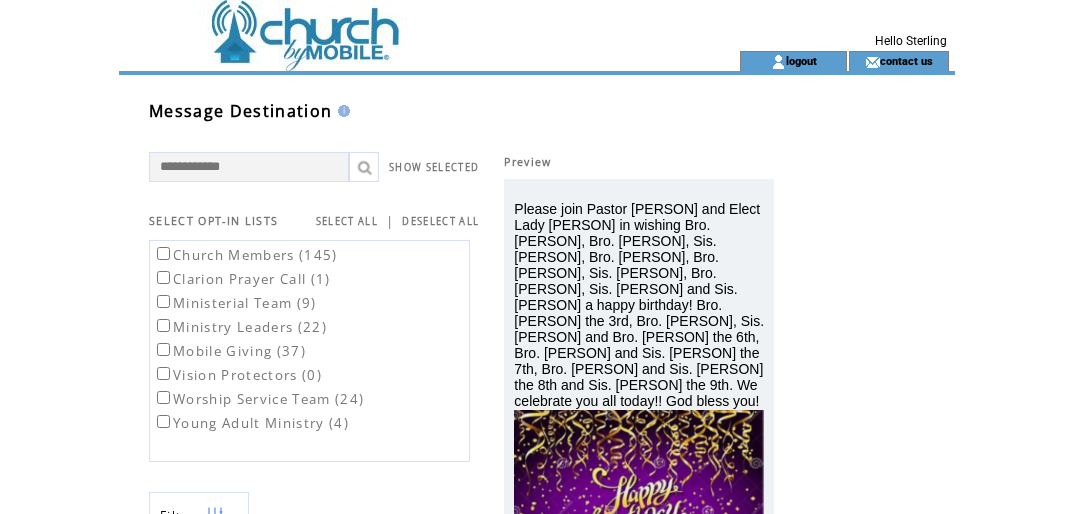 scroll, scrollTop: 0, scrollLeft: 0, axis: both 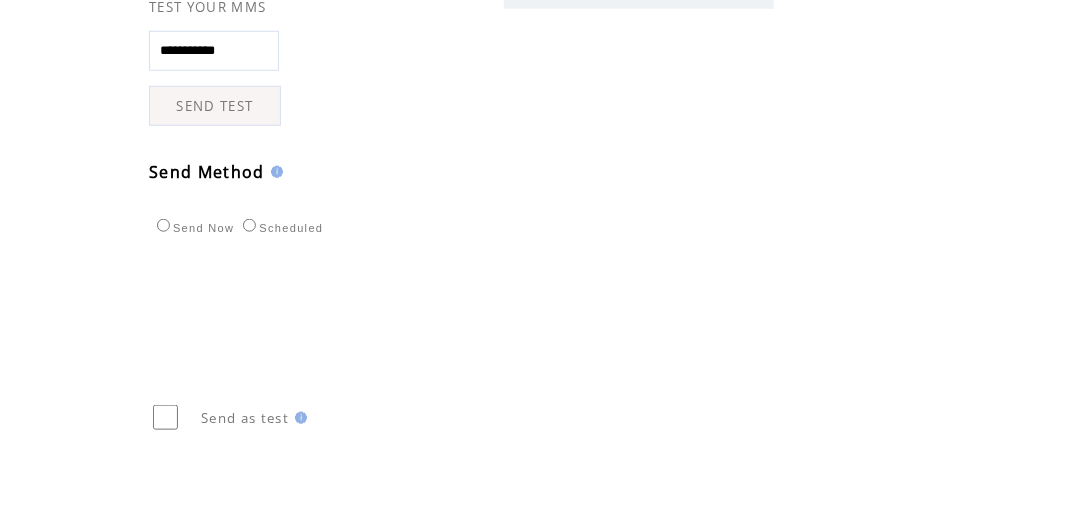 click on "SEND TEST" at bounding box center [215, 106] 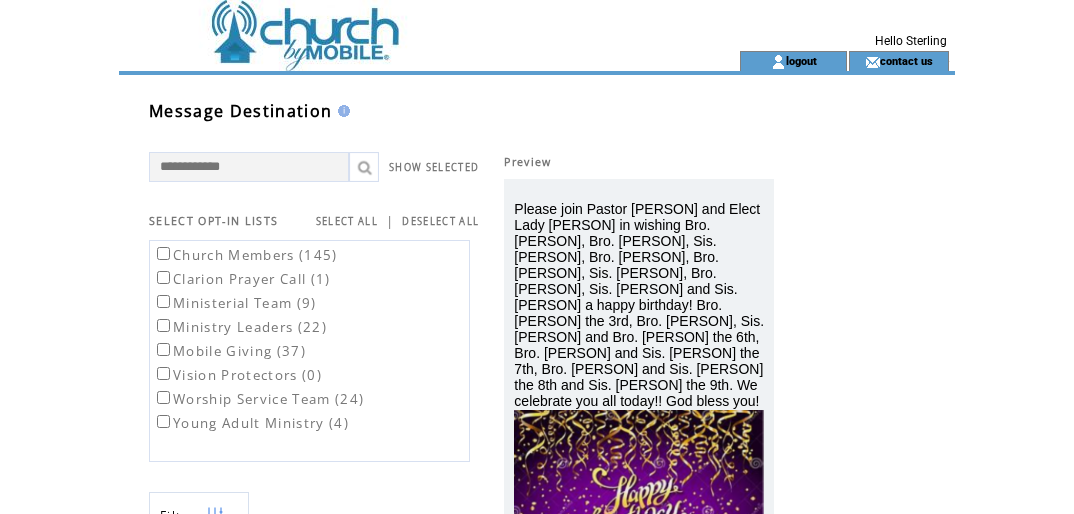 scroll, scrollTop: 0, scrollLeft: 0, axis: both 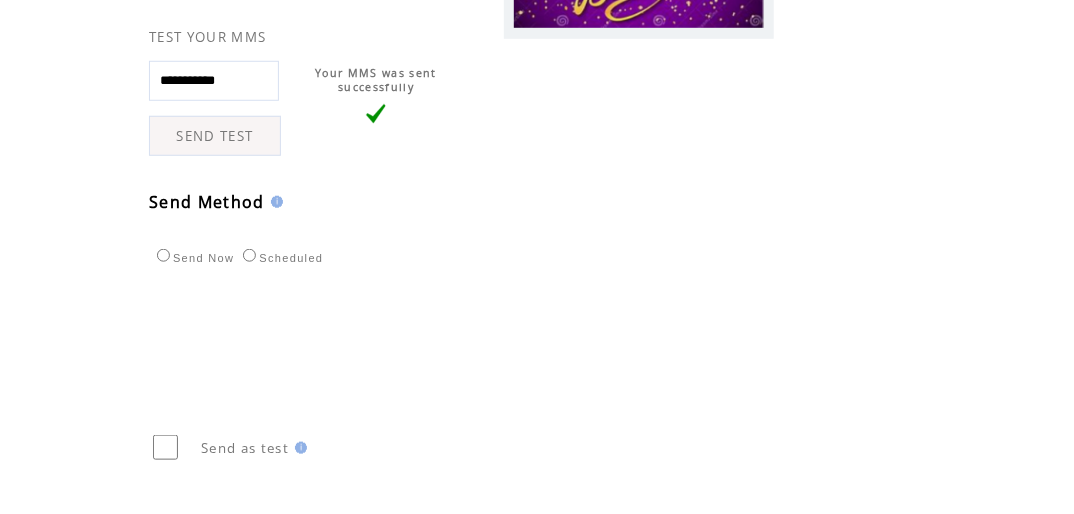 click on "SEND TEST" at bounding box center (215, 136) 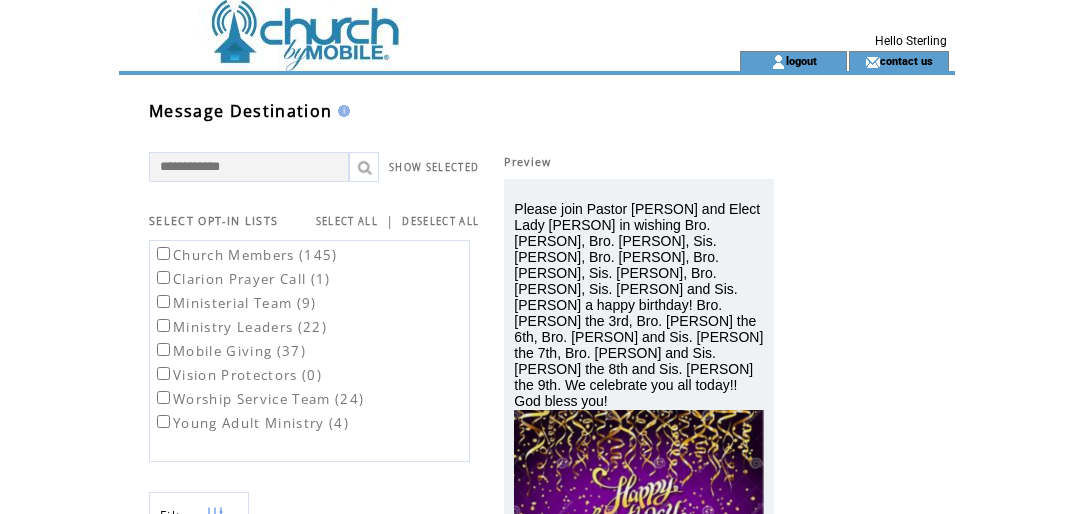 scroll, scrollTop: 0, scrollLeft: 0, axis: both 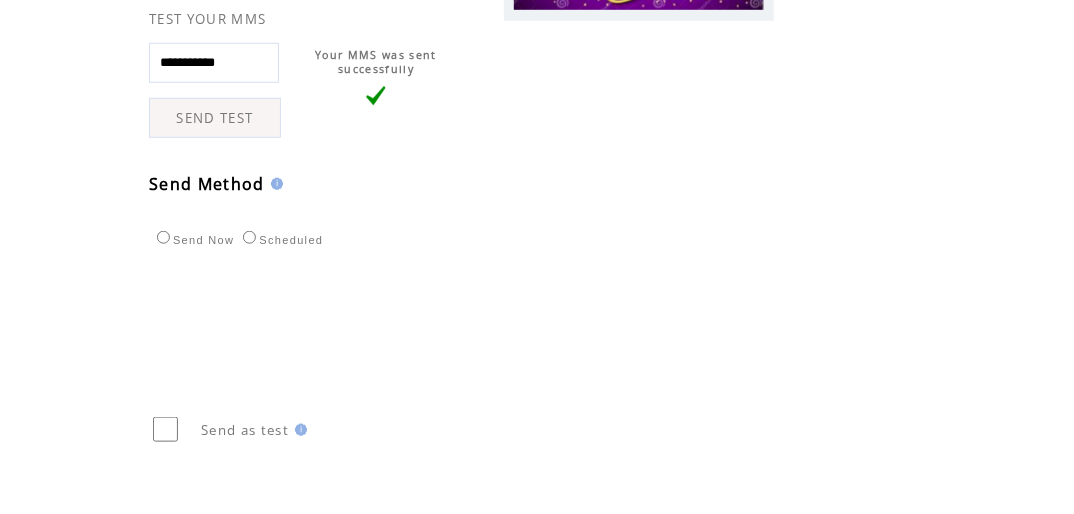 click on "SEND TEST" at bounding box center [215, 118] 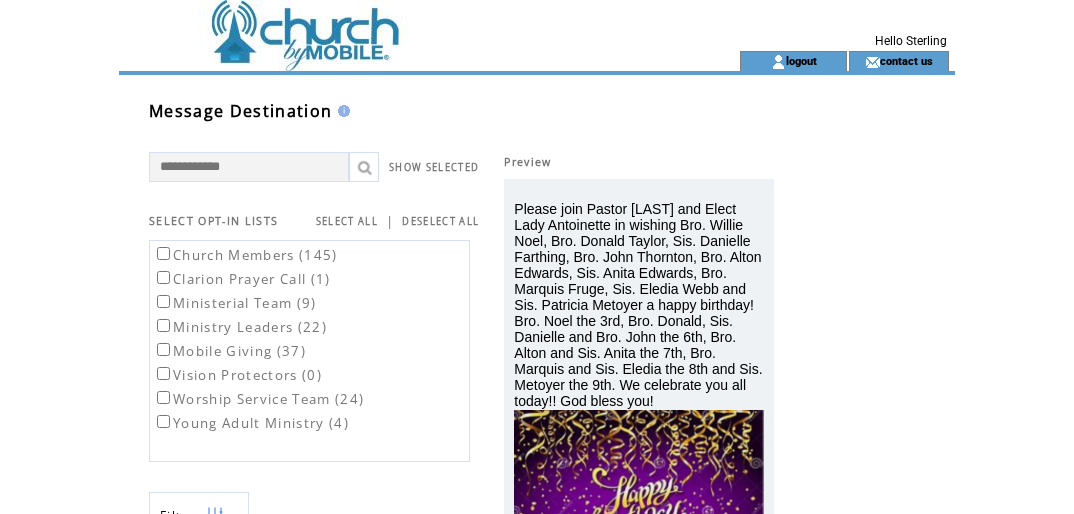 scroll, scrollTop: 0, scrollLeft: 0, axis: both 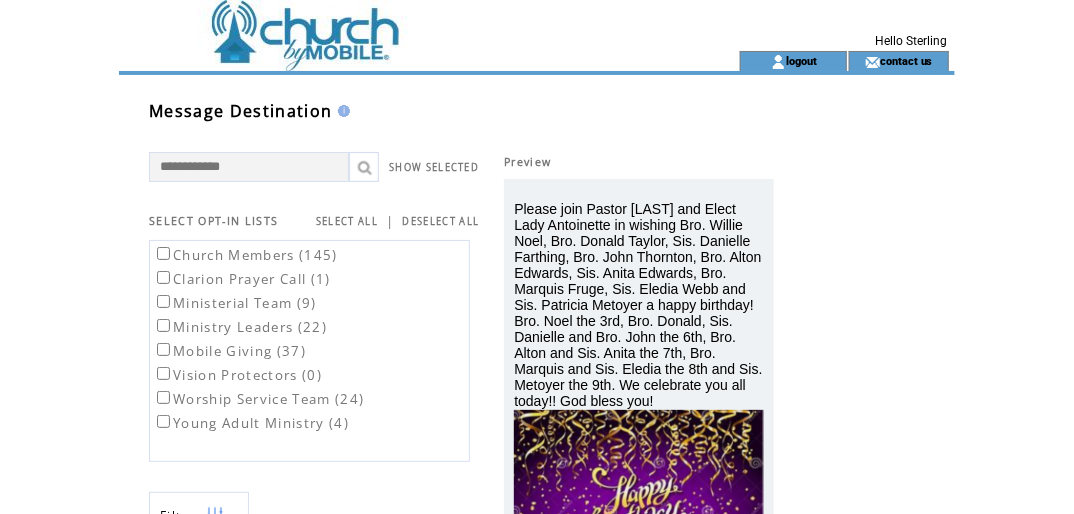 click on "Young Adult Ministry (4)" at bounding box center (251, 423) 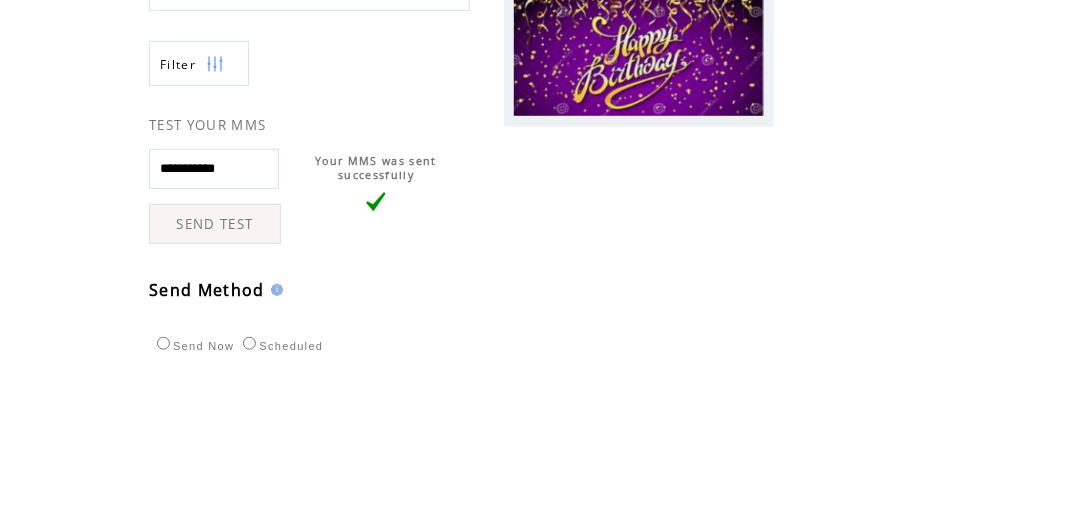 scroll, scrollTop: 536, scrollLeft: 0, axis: vertical 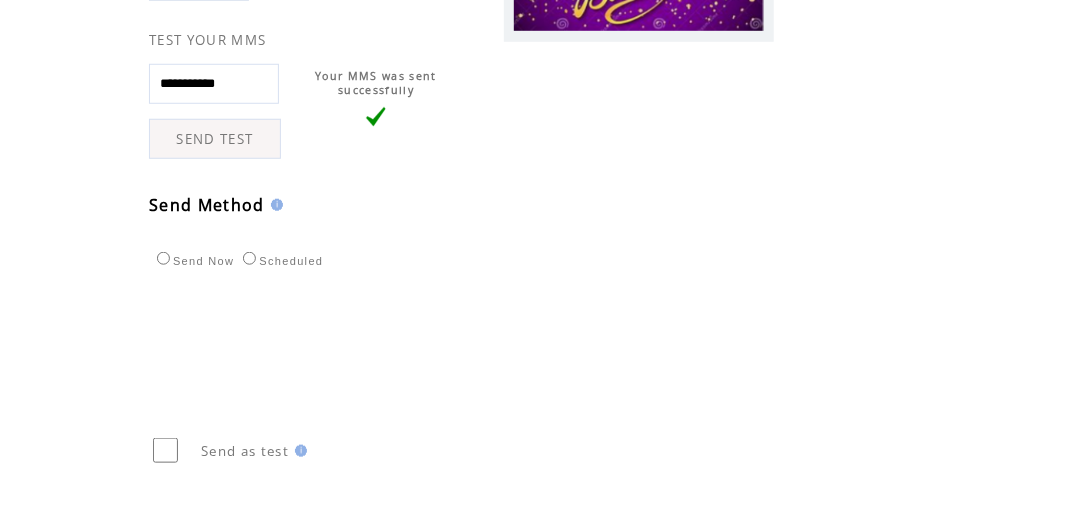 click on "Scheduled" at bounding box center [280, 261] 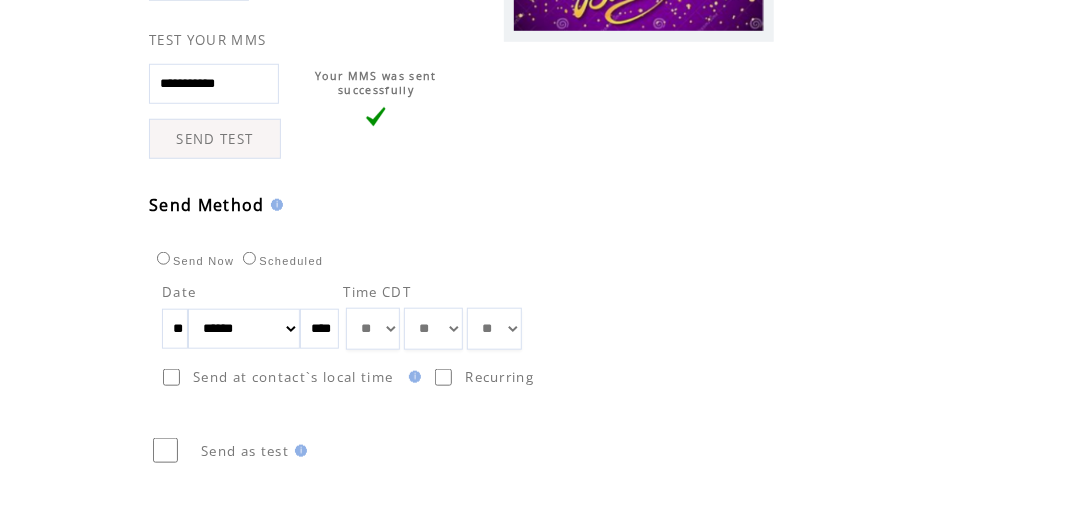 drag, startPoint x: 196, startPoint y: 323, endPoint x: 156, endPoint y: 324, distance: 40.012497 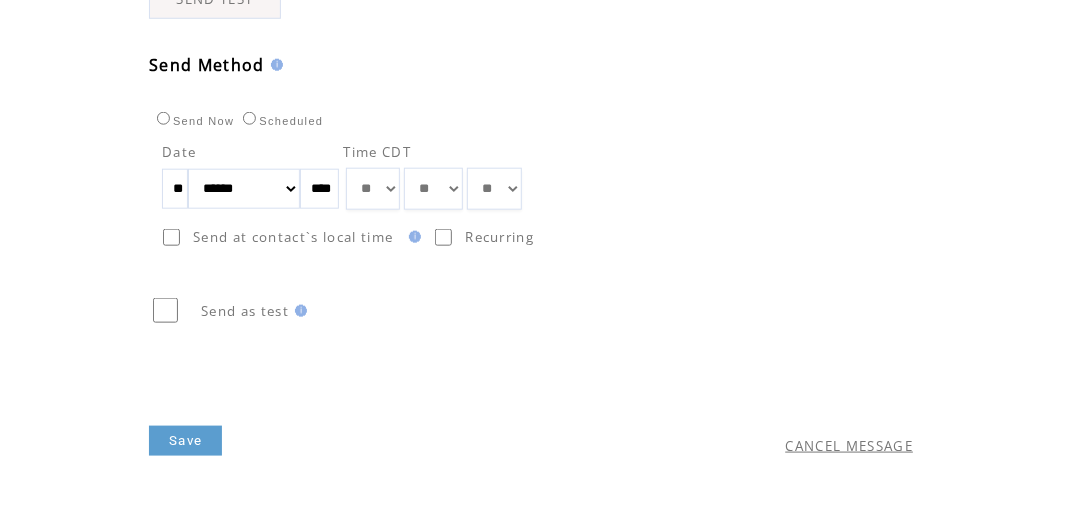 scroll, scrollTop: 707, scrollLeft: 0, axis: vertical 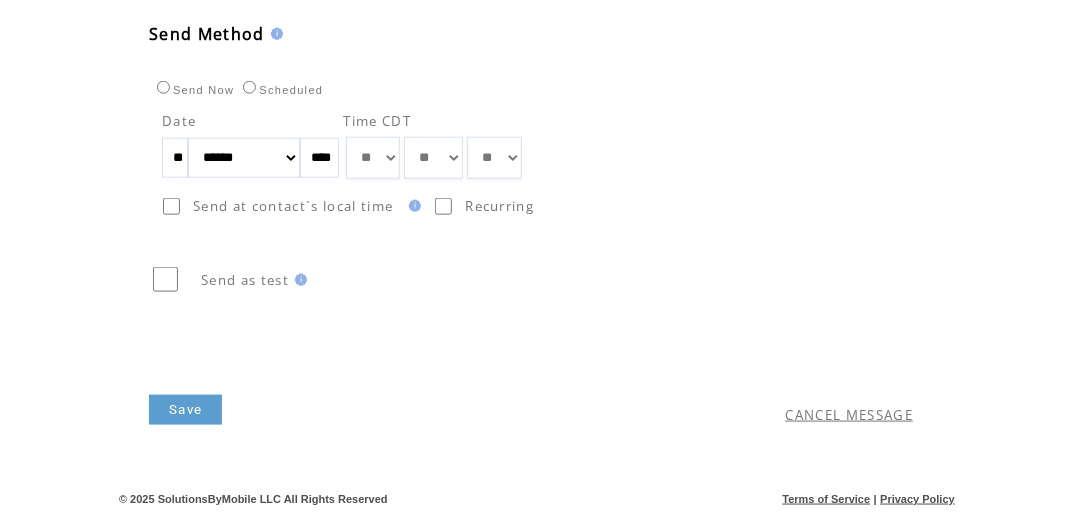 click on "Save" at bounding box center (185, 410) 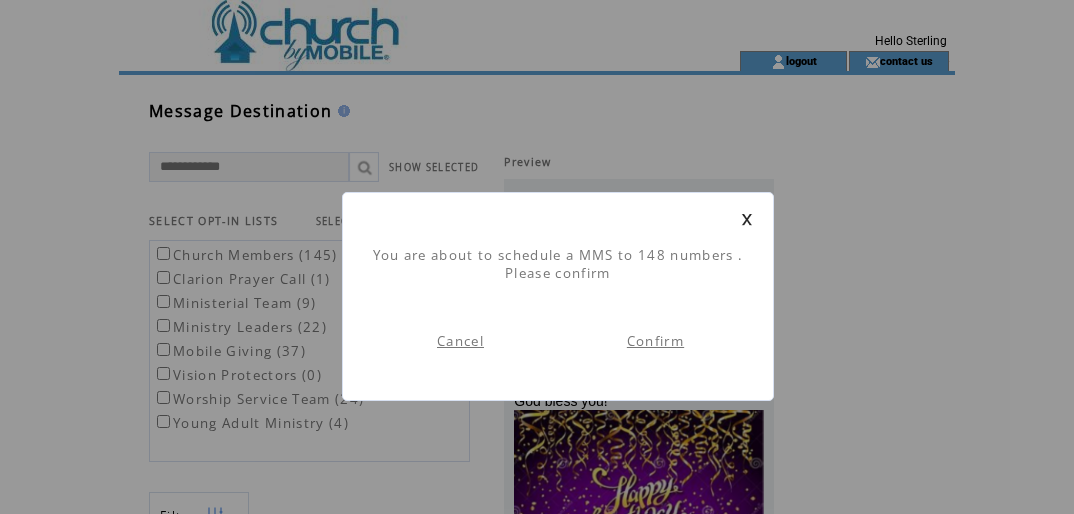 scroll, scrollTop: 0, scrollLeft: 0, axis: both 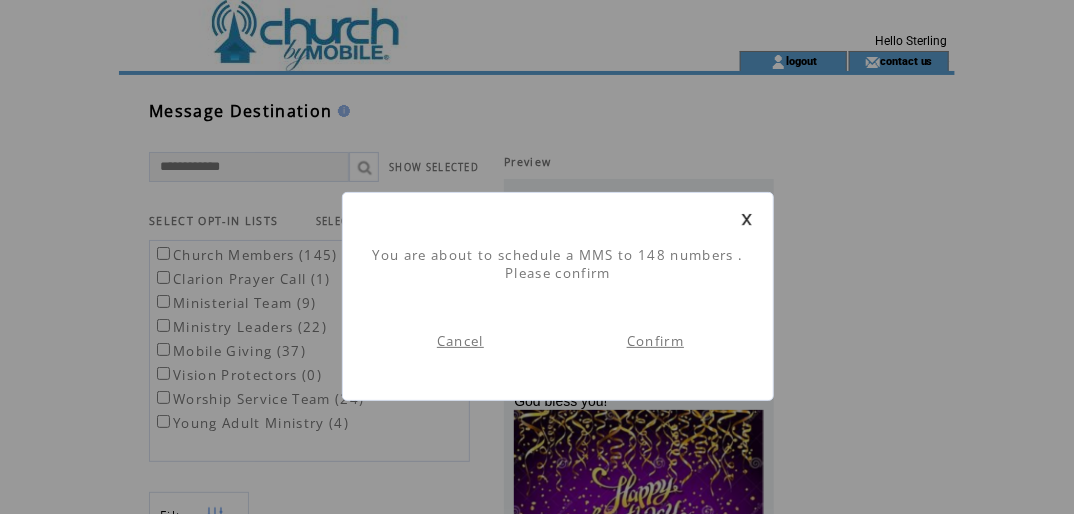 click on "Confirm" at bounding box center [655, 341] 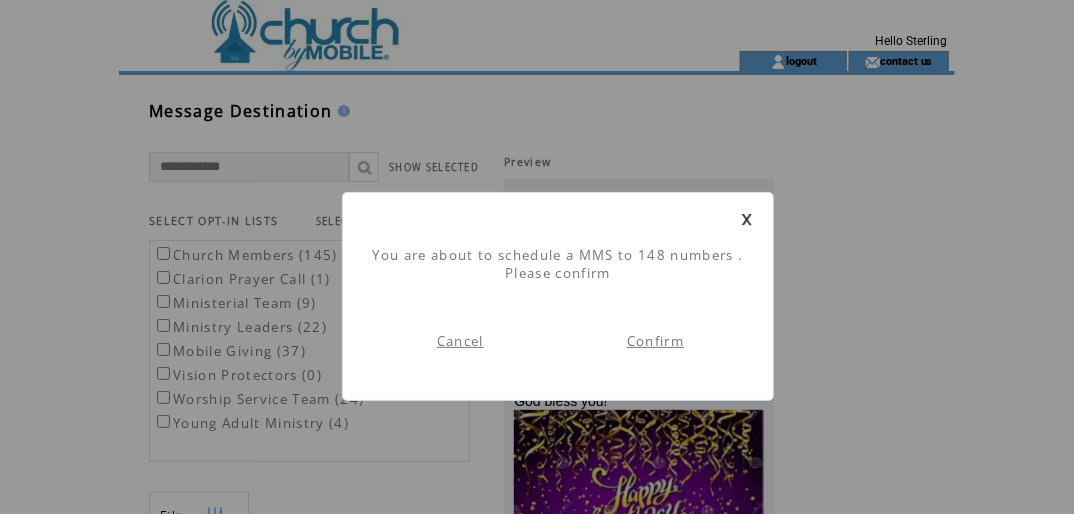 scroll, scrollTop: 0, scrollLeft: 0, axis: both 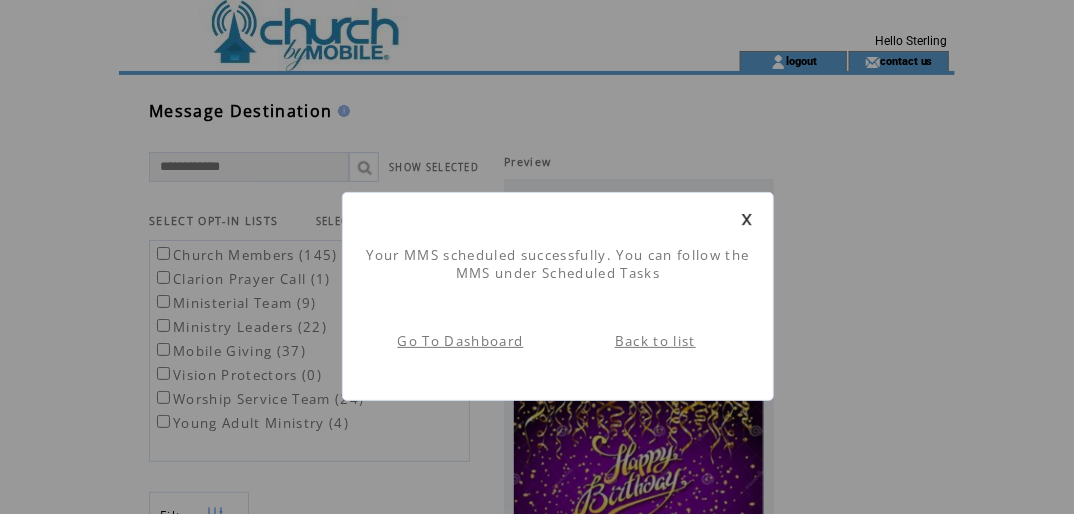 click at bounding box center [747, 219] 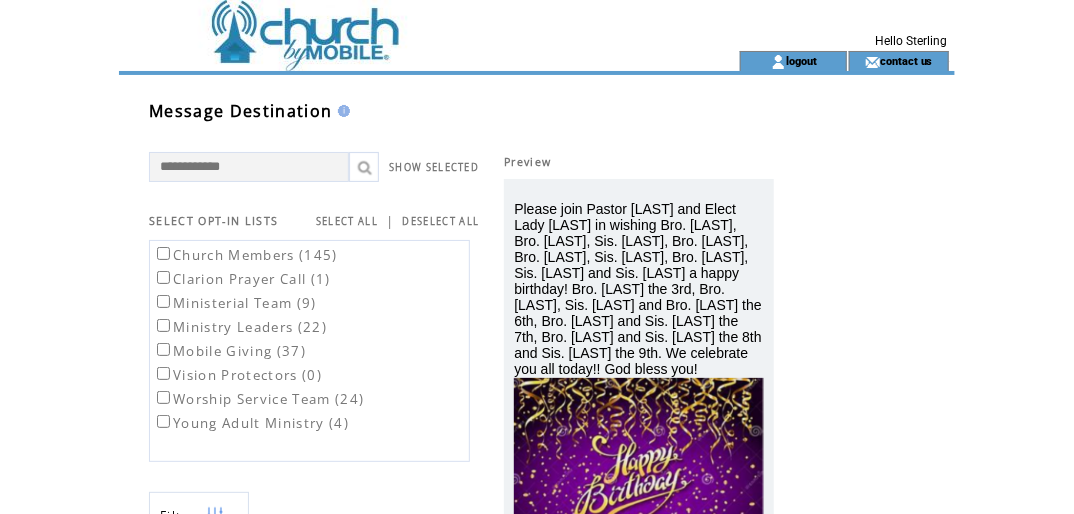 scroll, scrollTop: 0, scrollLeft: 0, axis: both 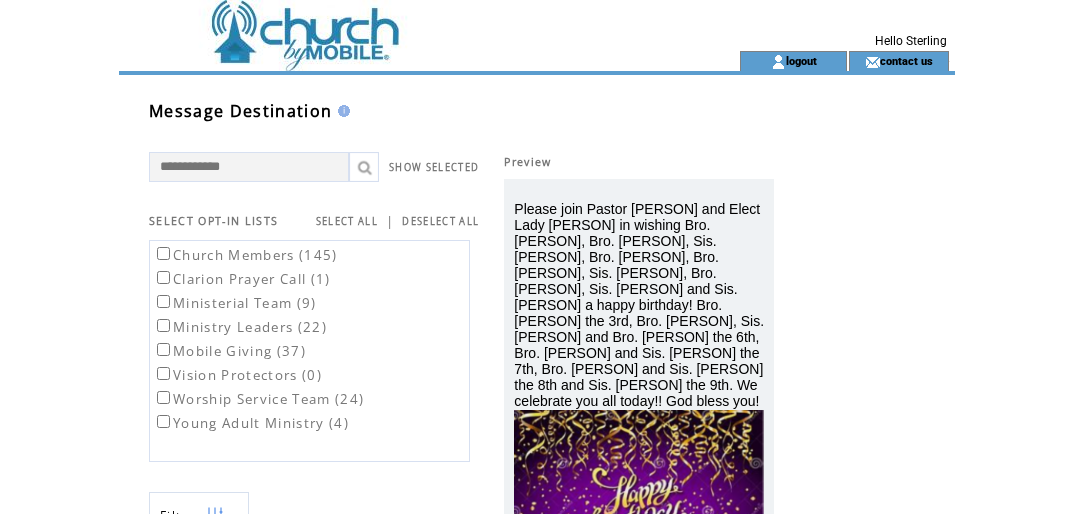 select on "**" 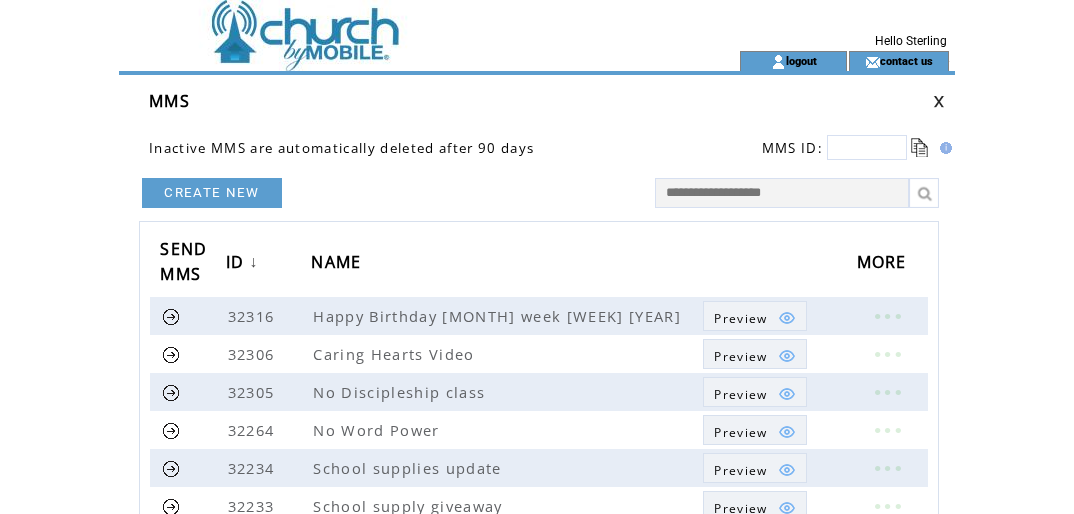 scroll, scrollTop: 0, scrollLeft: 0, axis: both 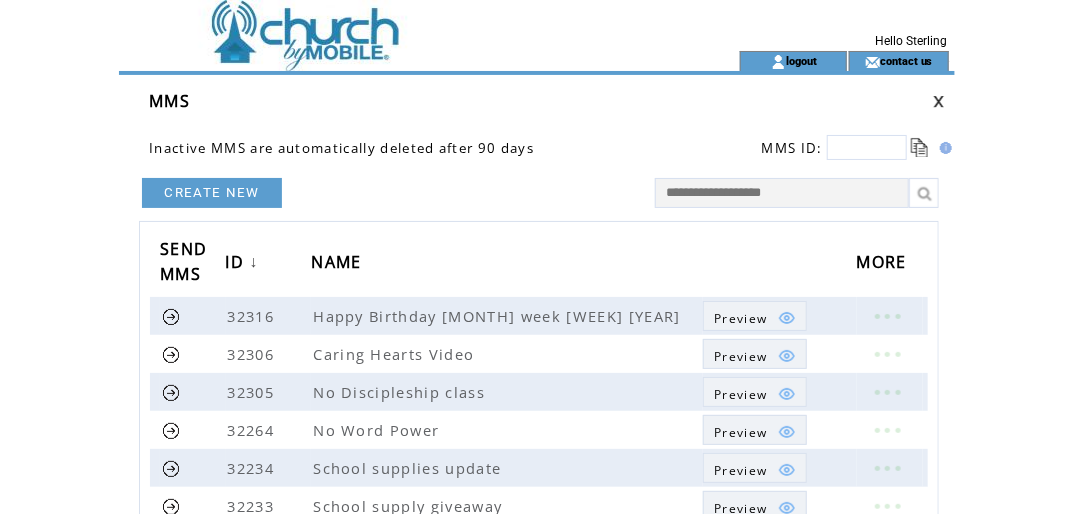 click on "CREATE NEW" at bounding box center (212, 193) 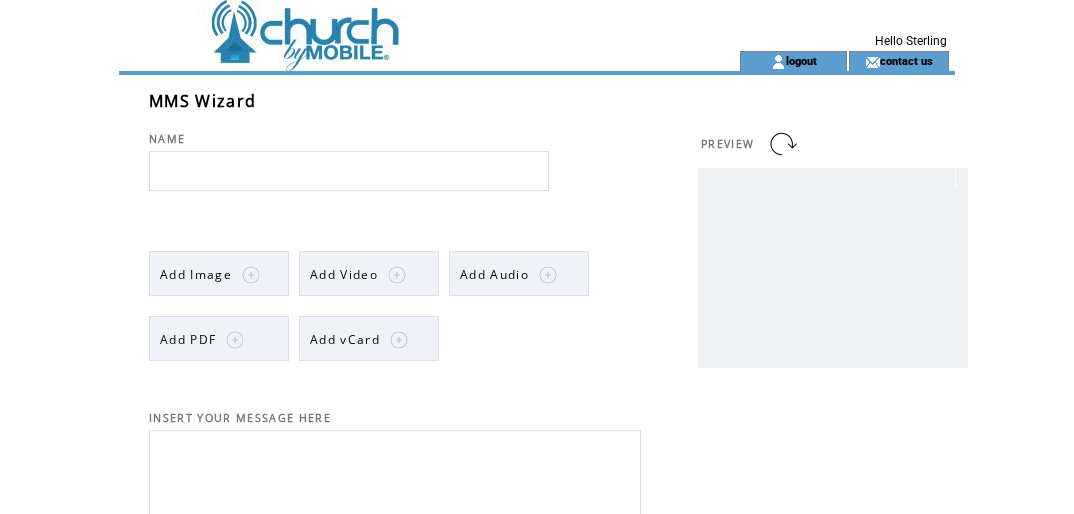 scroll, scrollTop: 0, scrollLeft: 0, axis: both 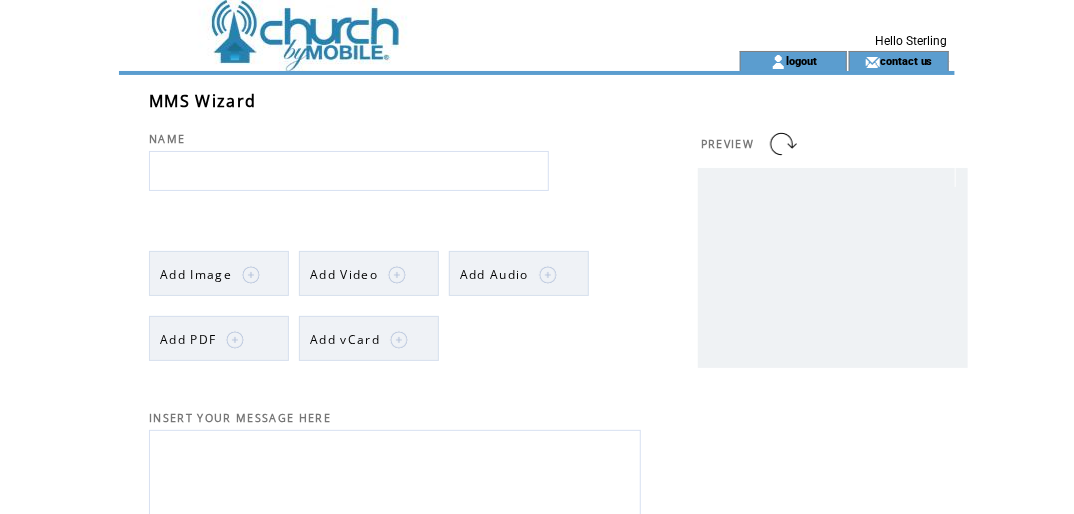 click on "Add Image" at bounding box center (196, 274) 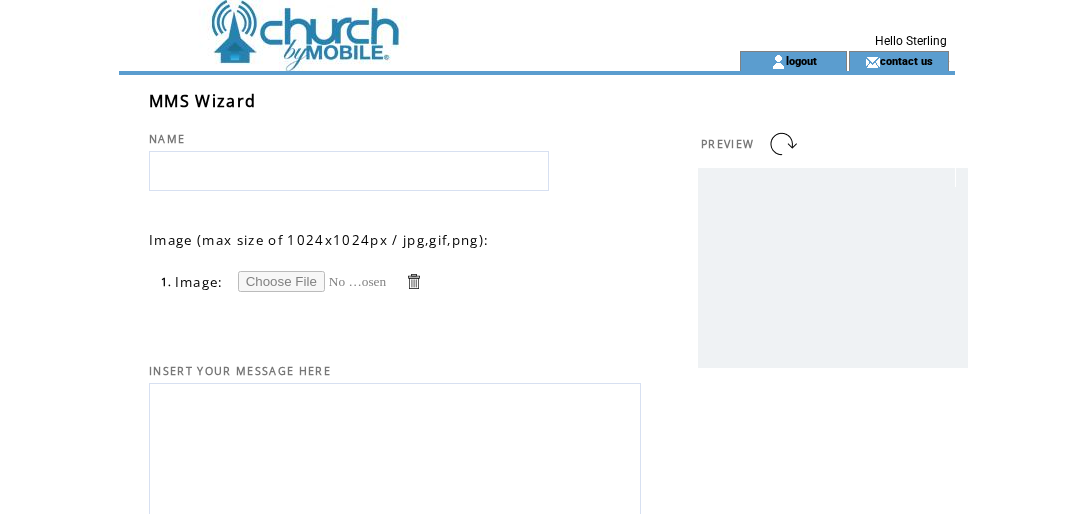 scroll, scrollTop: 0, scrollLeft: 0, axis: both 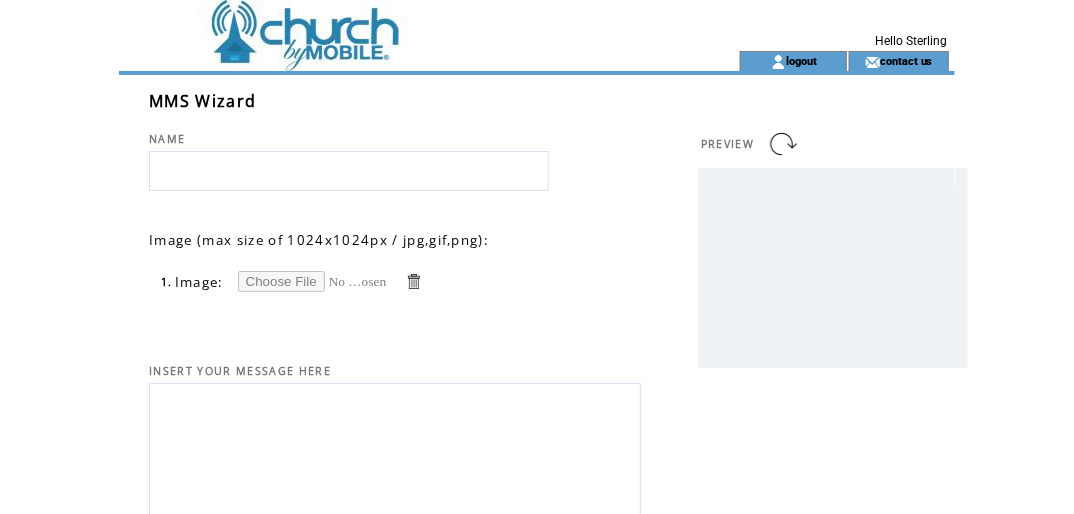 click on "1.  Image:" at bounding box center (395, 271) 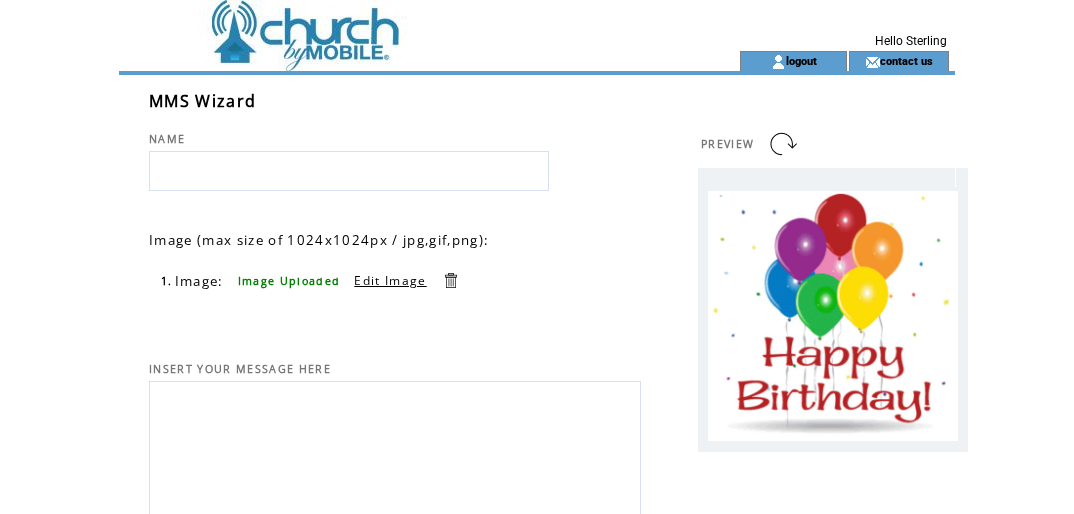 scroll, scrollTop: 0, scrollLeft: 0, axis: both 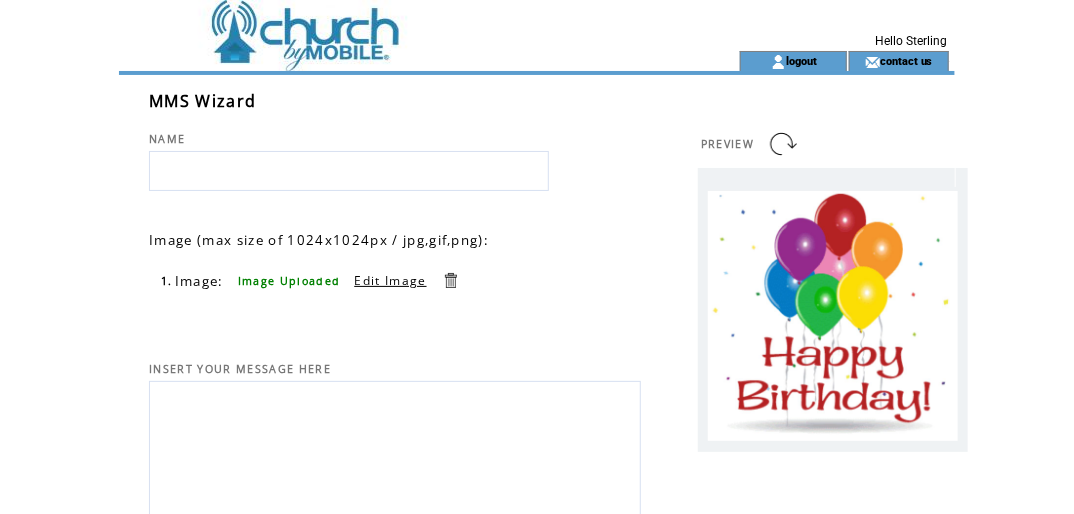 click at bounding box center [395, 454] 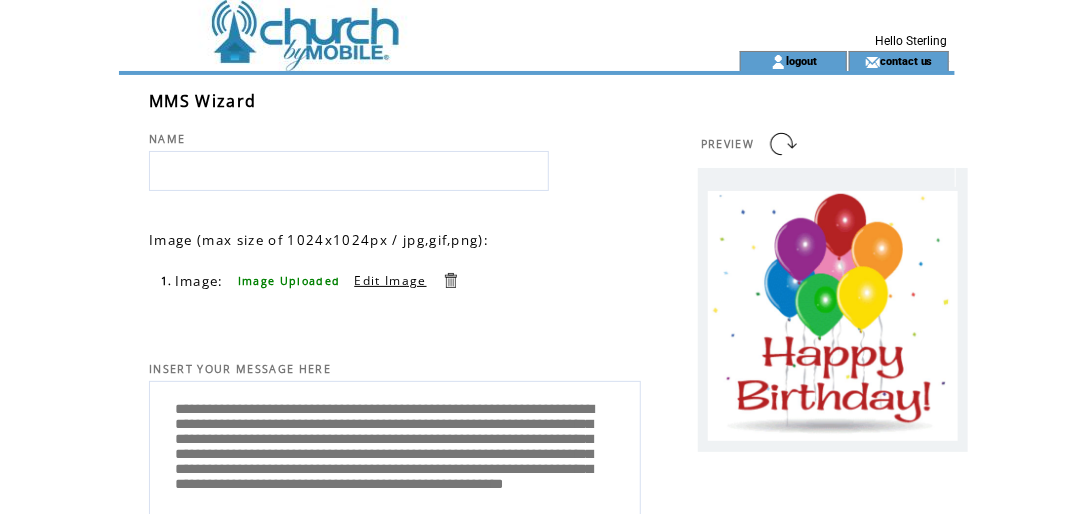 scroll, scrollTop: 25, scrollLeft: 0, axis: vertical 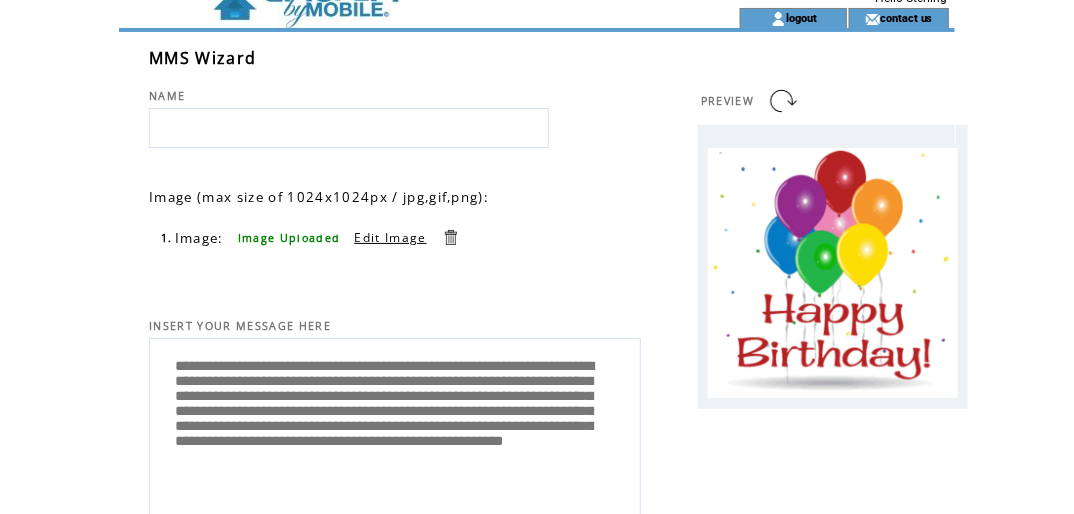 type on "**********" 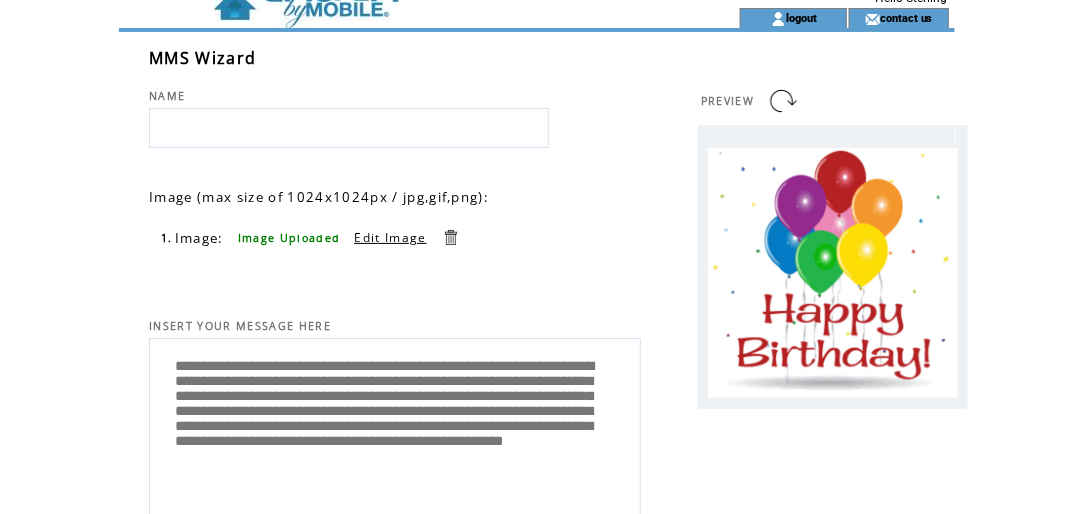 click at bounding box center (349, 128) 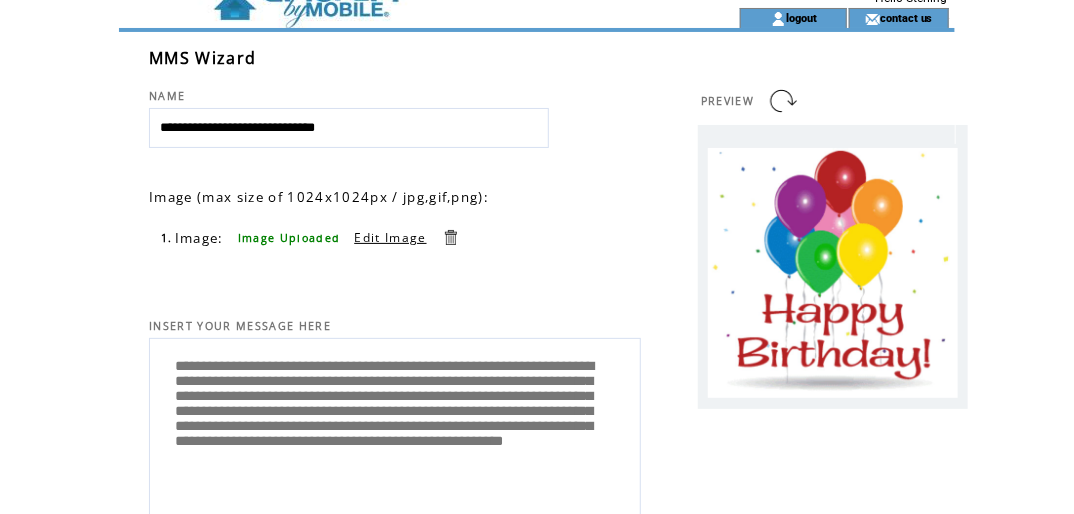 drag, startPoint x: 280, startPoint y: 127, endPoint x: 310, endPoint y: 131, distance: 30.265491 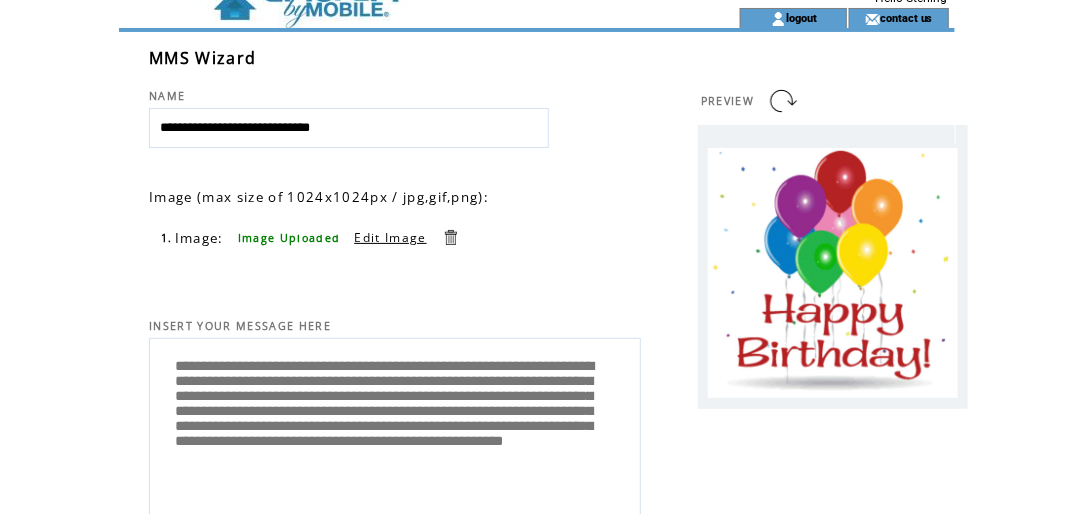 click on "**********" at bounding box center (349, 128) 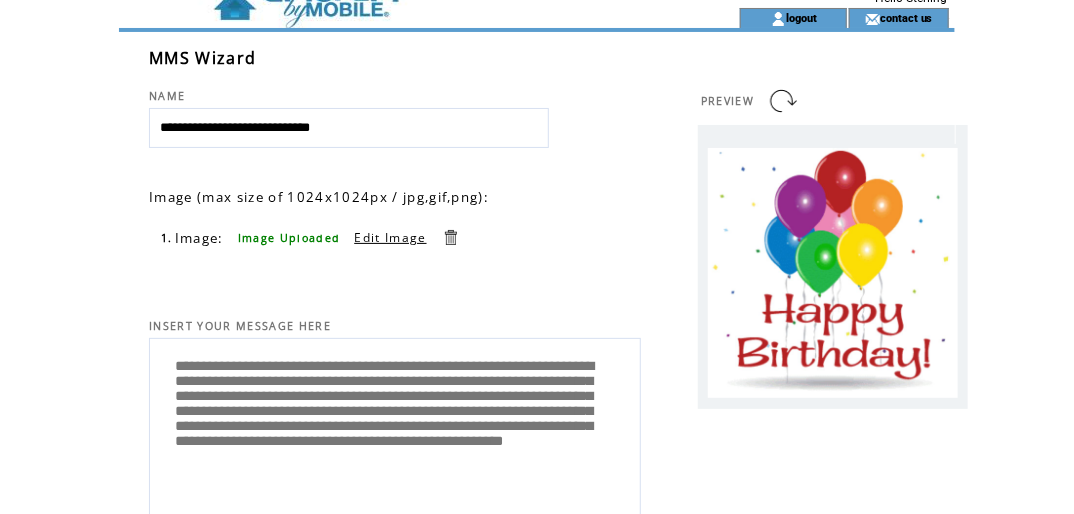 scroll, scrollTop: 0, scrollLeft: 0, axis: both 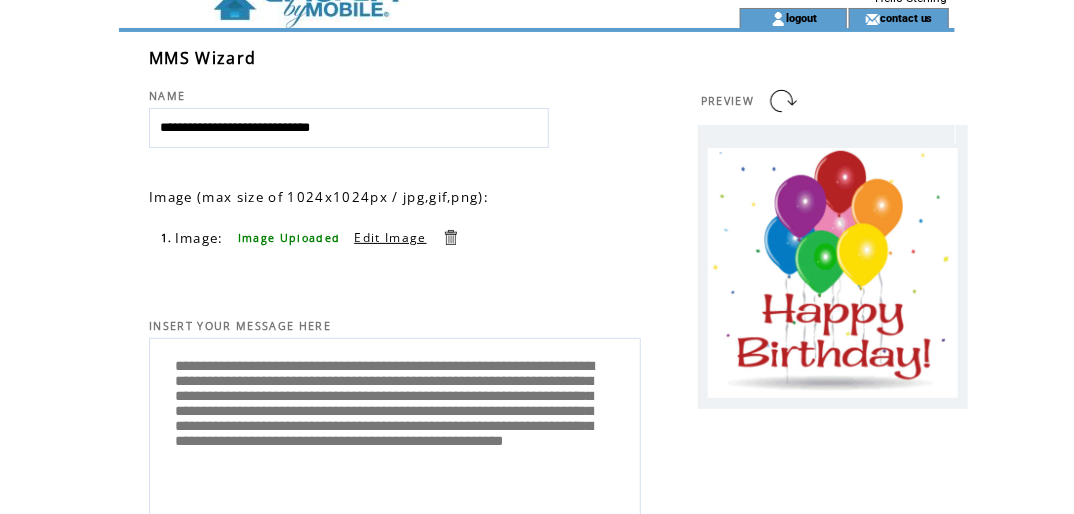 drag, startPoint x: 351, startPoint y: 384, endPoint x: 230, endPoint y: 453, distance: 139.29106 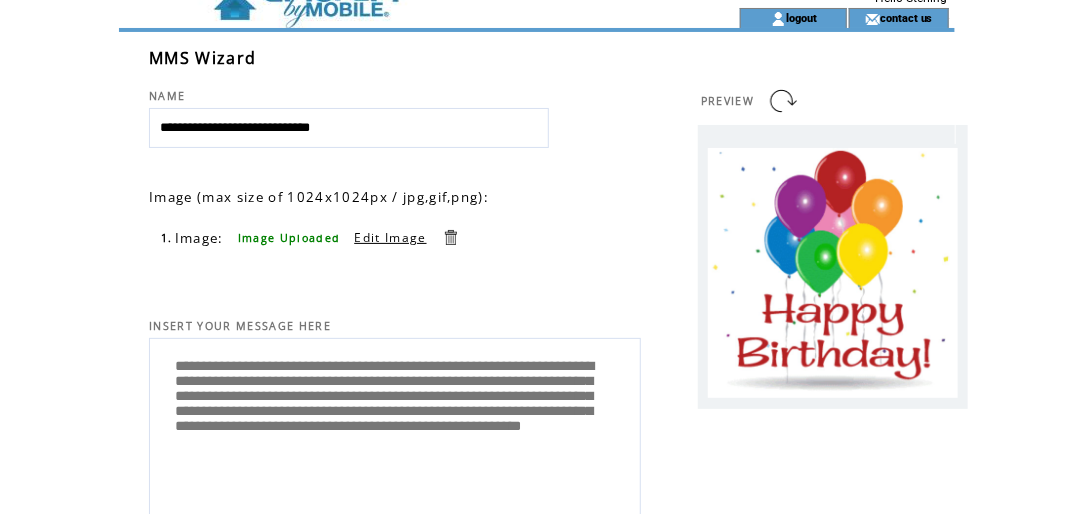 click on "**********" at bounding box center [395, 429] 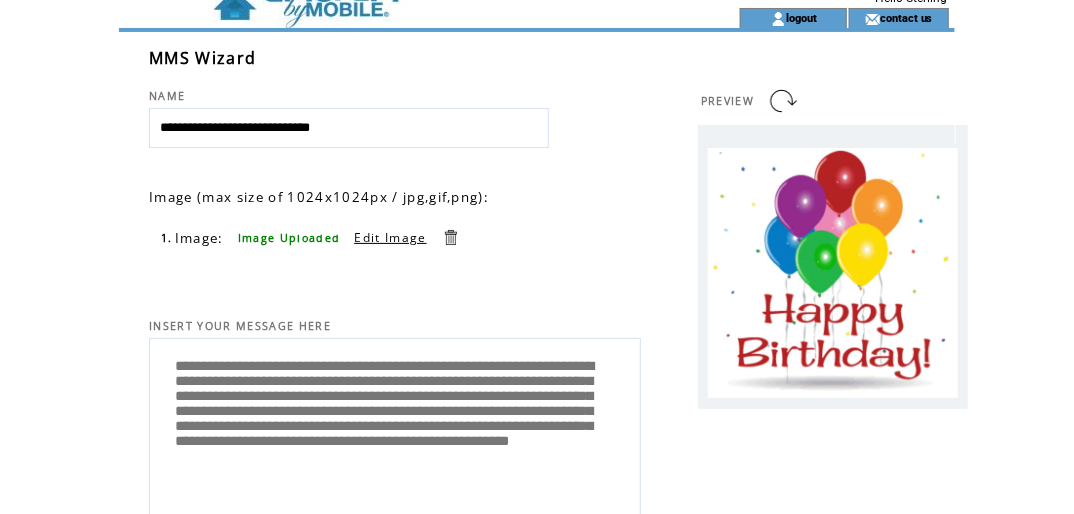 click on "**********" at bounding box center [395, 429] 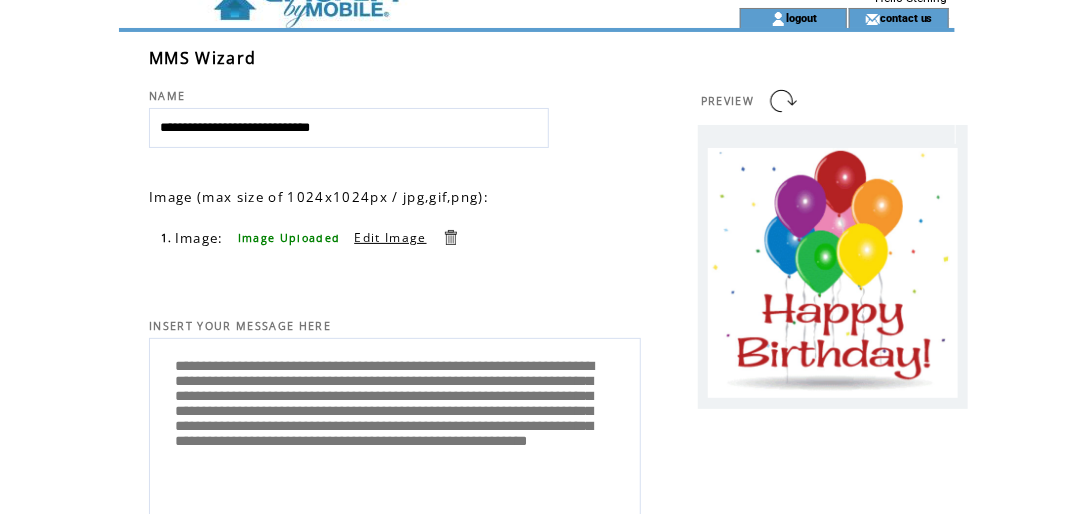 drag, startPoint x: 307, startPoint y: 448, endPoint x: 599, endPoint y: 455, distance: 292.0839 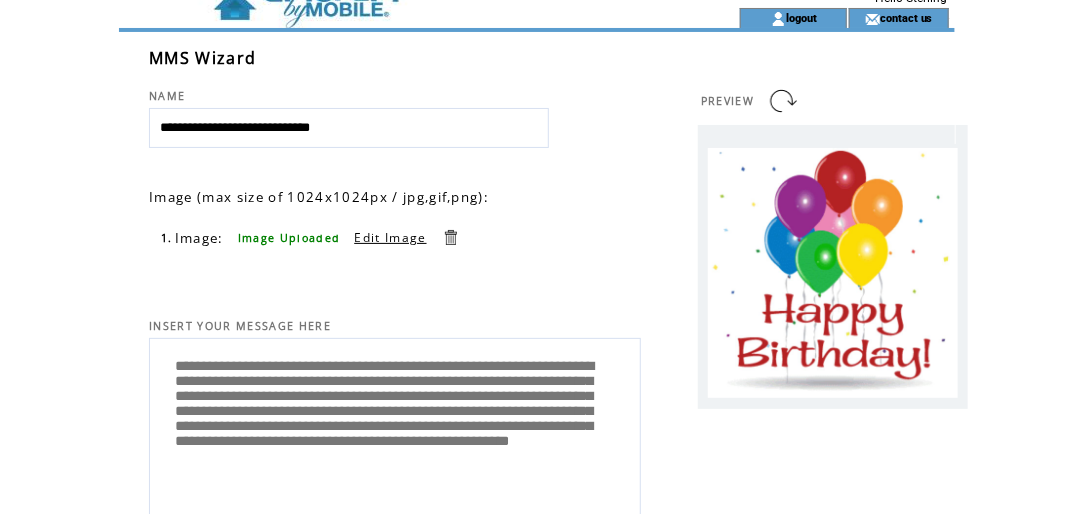 click on "**********" at bounding box center (395, 429) 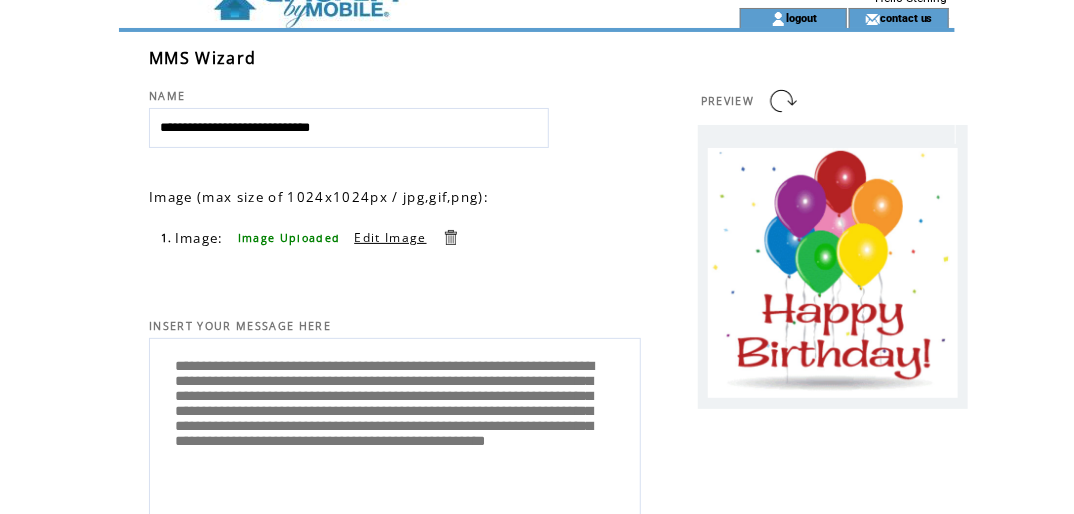 drag, startPoint x: 448, startPoint y: 474, endPoint x: 501, endPoint y: 469, distance: 53.235325 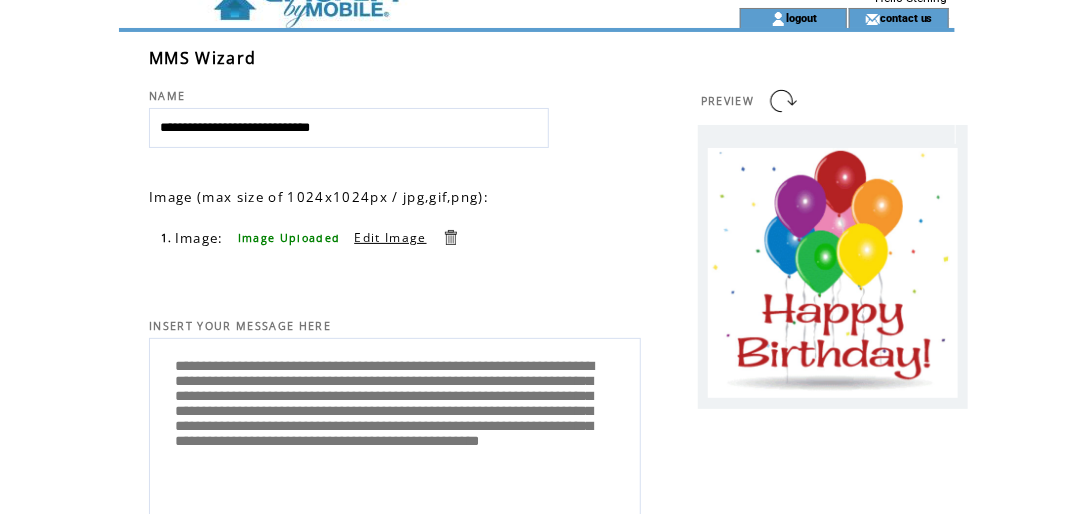 scroll, scrollTop: 20, scrollLeft: 0, axis: vertical 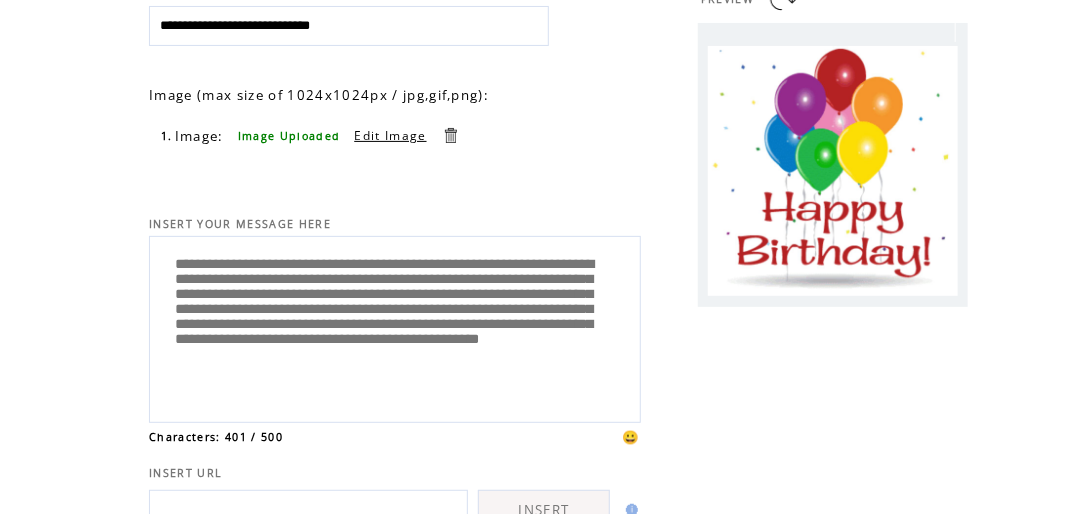 drag, startPoint x: 529, startPoint y: 468, endPoint x: 527, endPoint y: 356, distance: 112.01785 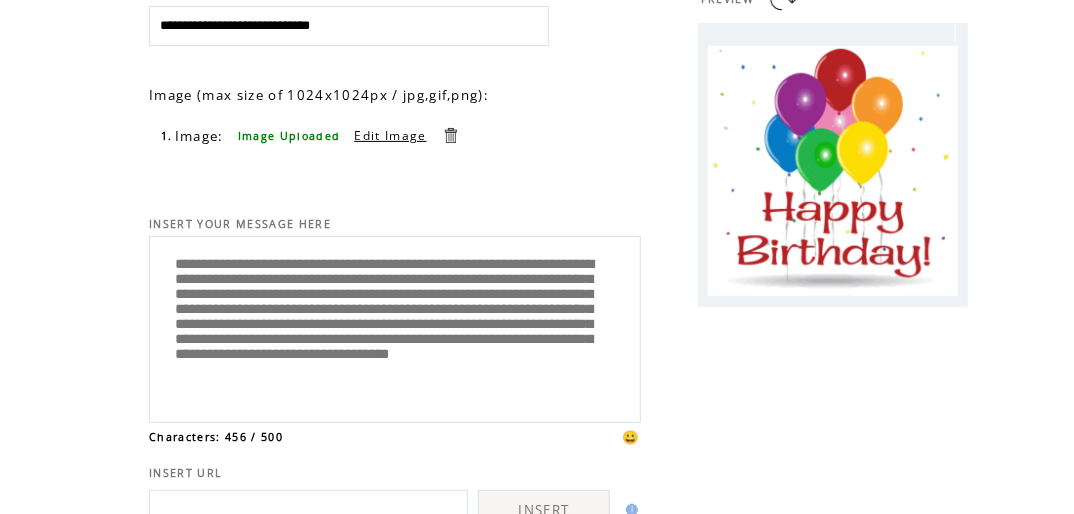 scroll, scrollTop: 40, scrollLeft: 0, axis: vertical 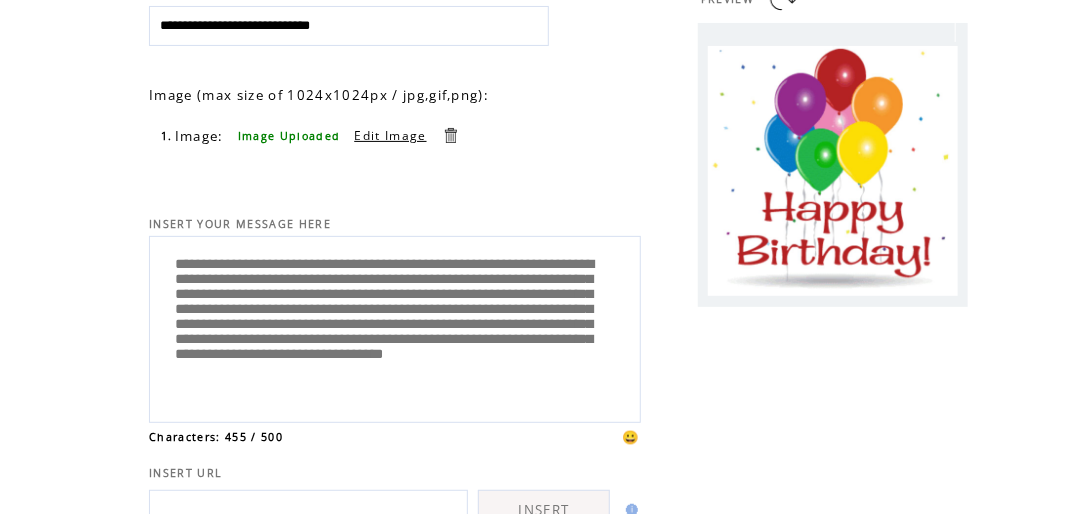 drag, startPoint x: 334, startPoint y: 363, endPoint x: 384, endPoint y: 366, distance: 50.08992 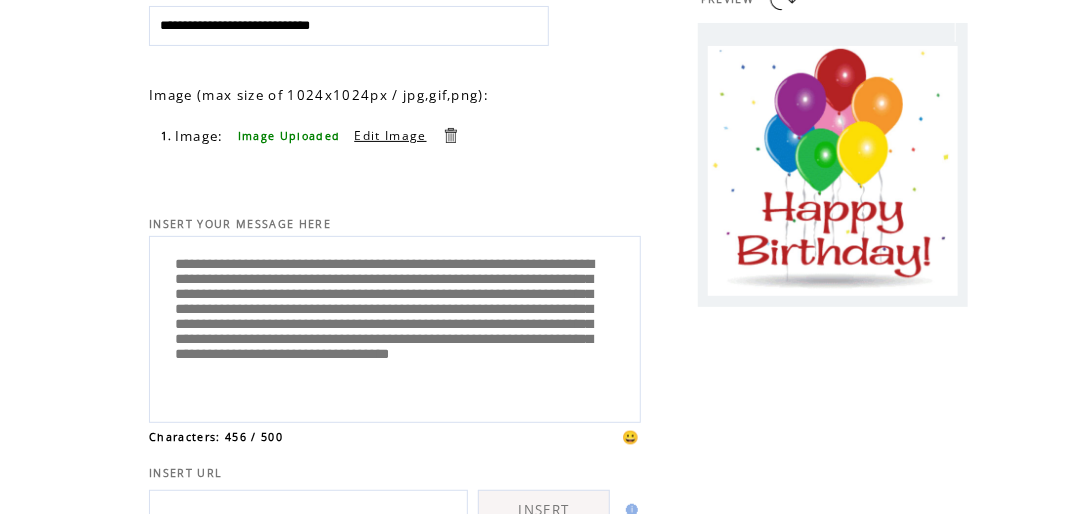 click on "**********" at bounding box center (395, 327) 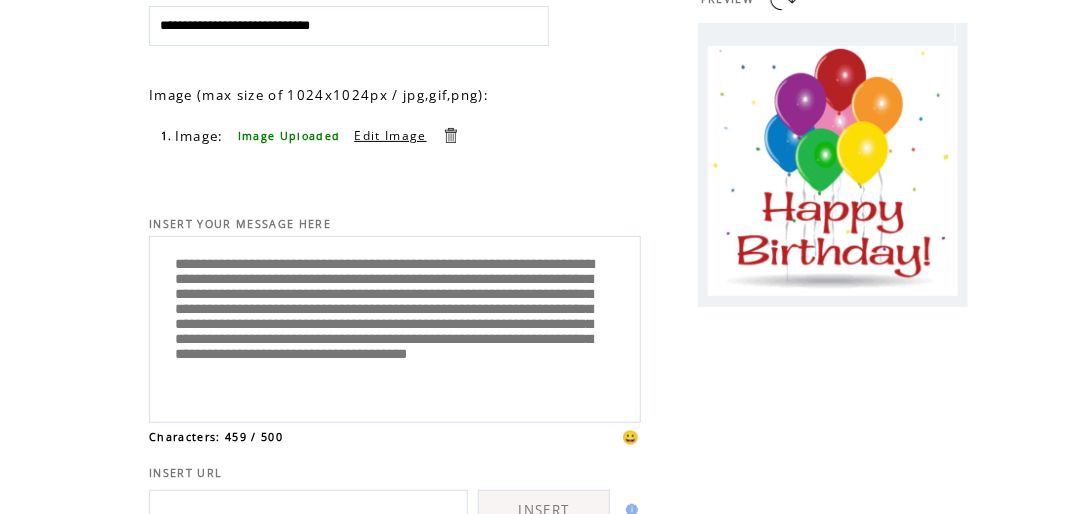 click on "**********" at bounding box center (395, 327) 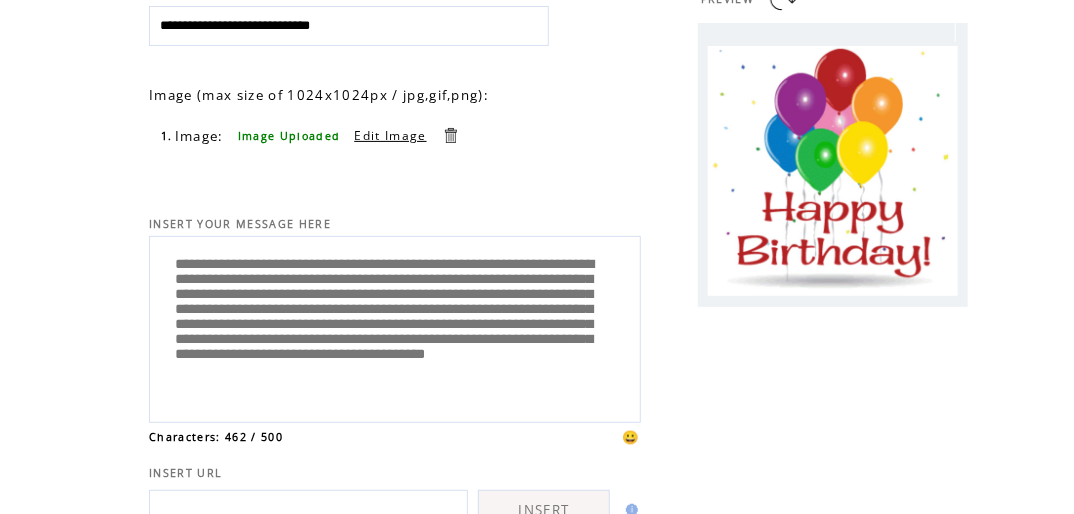 click on "**********" at bounding box center [395, 327] 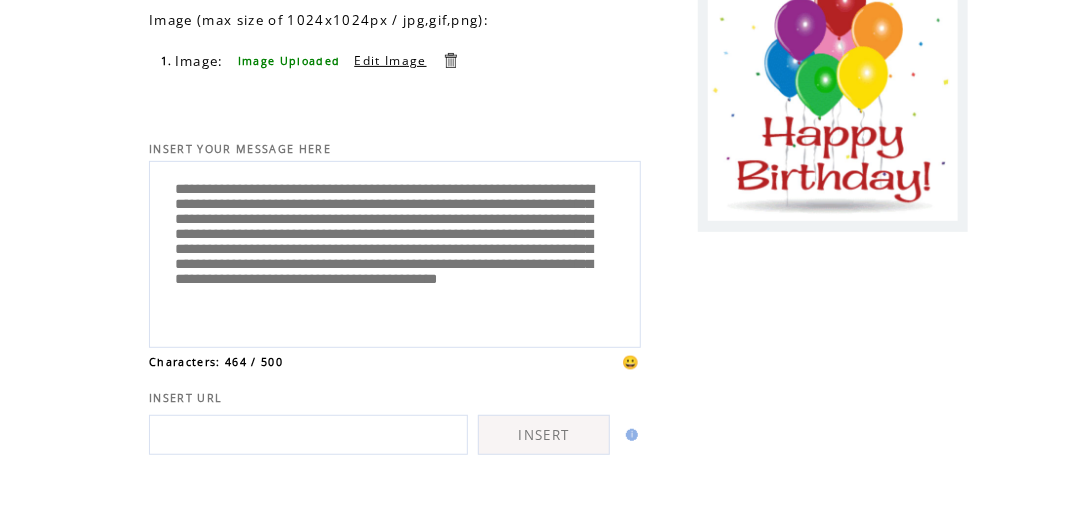scroll, scrollTop: 336, scrollLeft: 0, axis: vertical 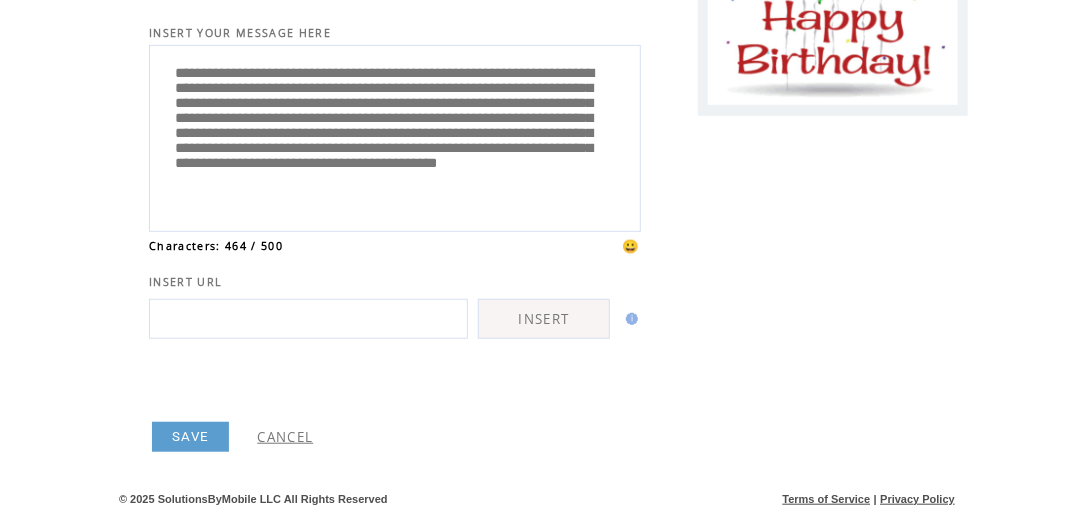 type on "**********" 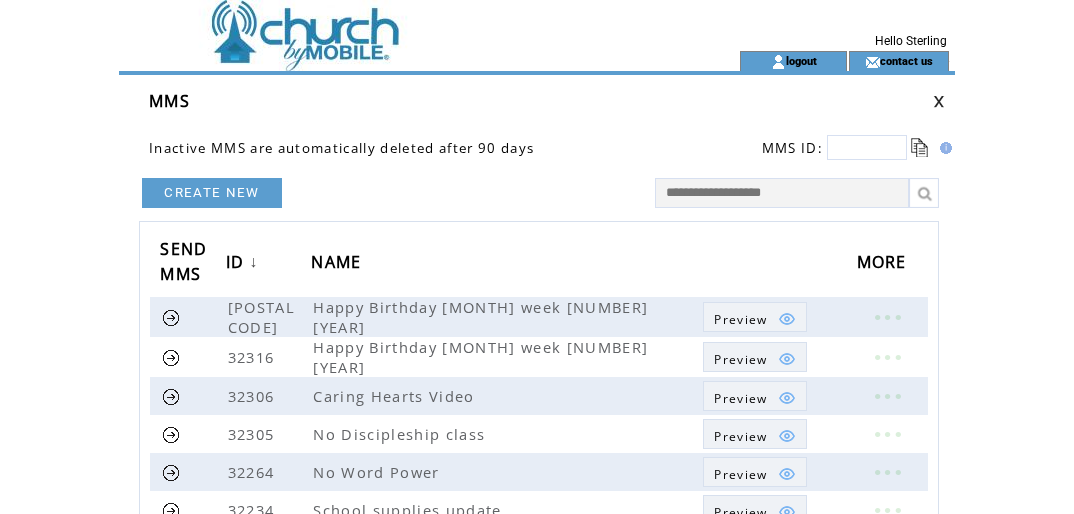 scroll, scrollTop: 0, scrollLeft: 0, axis: both 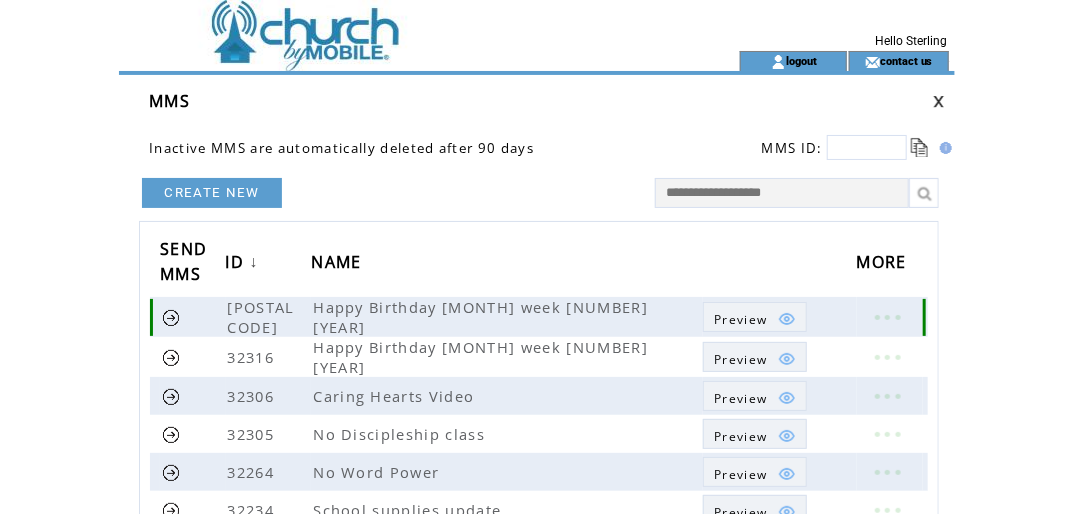 click at bounding box center (171, 317) 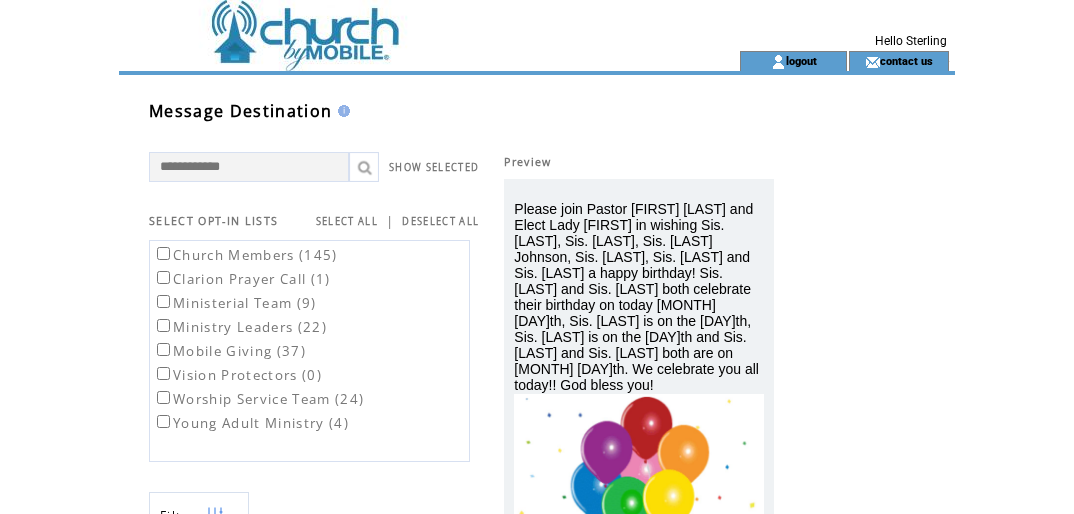 scroll, scrollTop: 0, scrollLeft: 0, axis: both 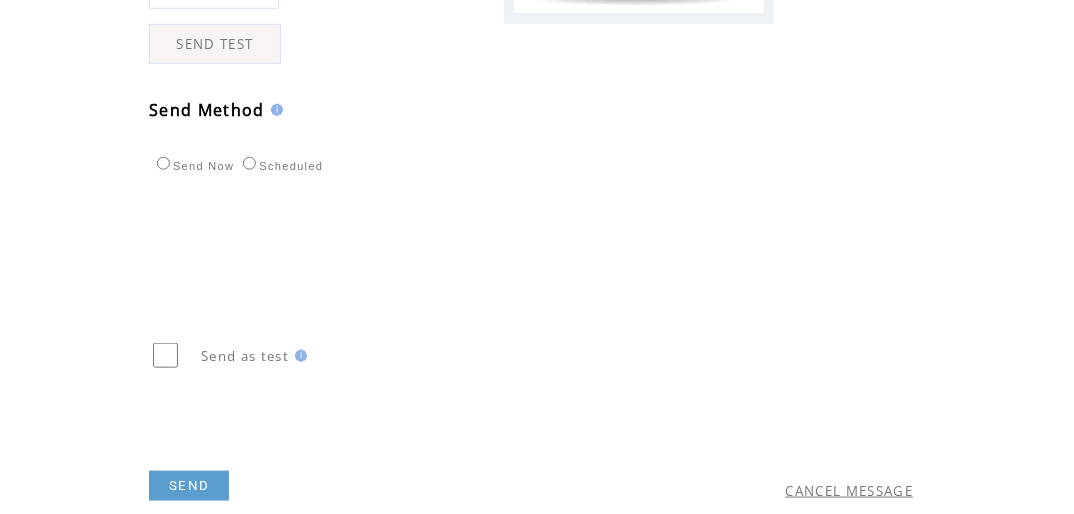 click on "SEND TEST" at bounding box center [215, 44] 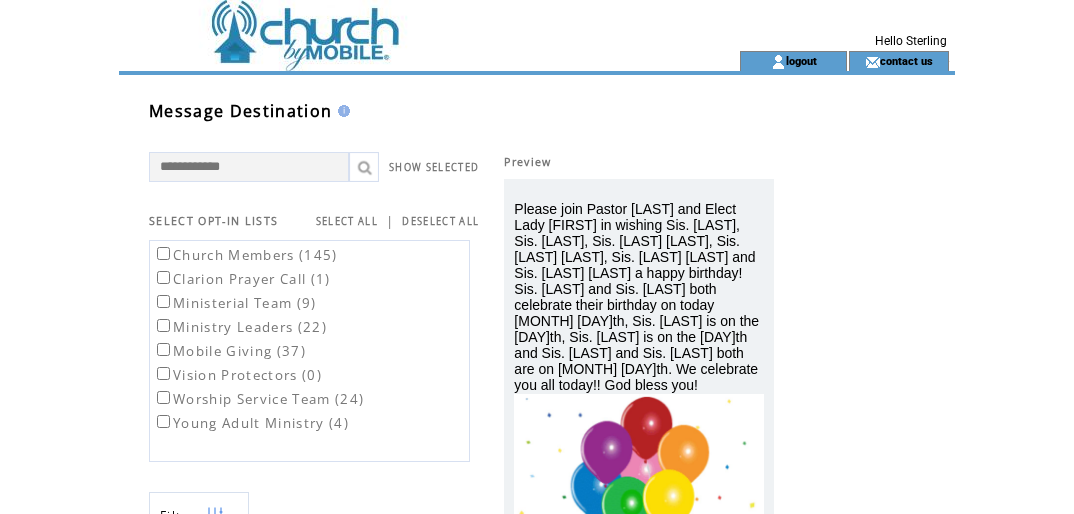 scroll, scrollTop: 0, scrollLeft: 0, axis: both 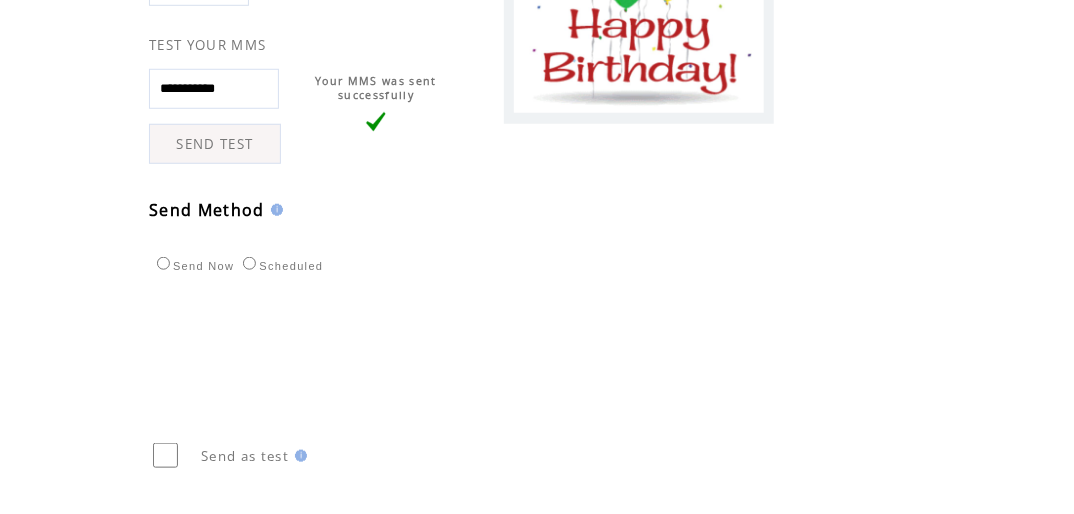 click on "SEND TEST" at bounding box center [215, 144] 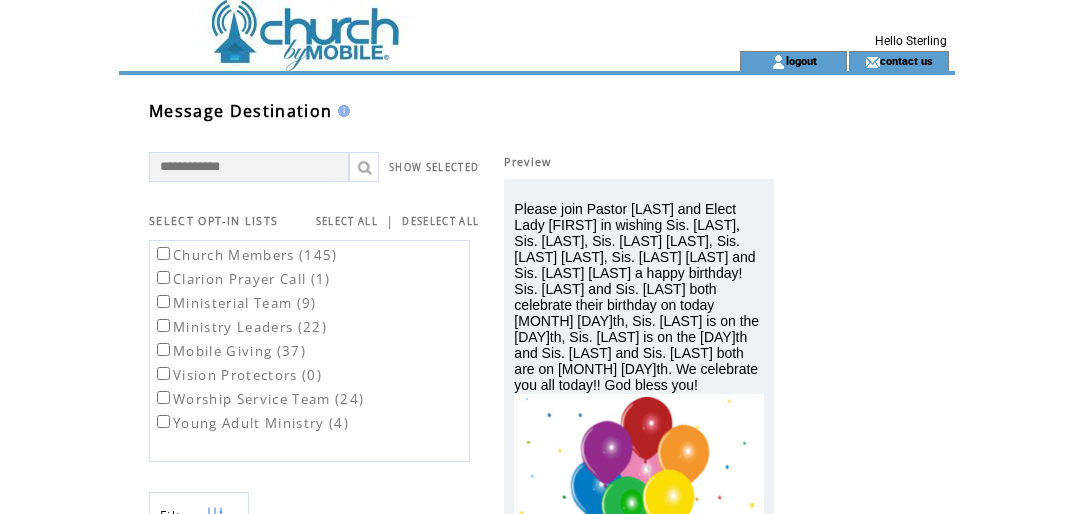 scroll, scrollTop: 0, scrollLeft: 0, axis: both 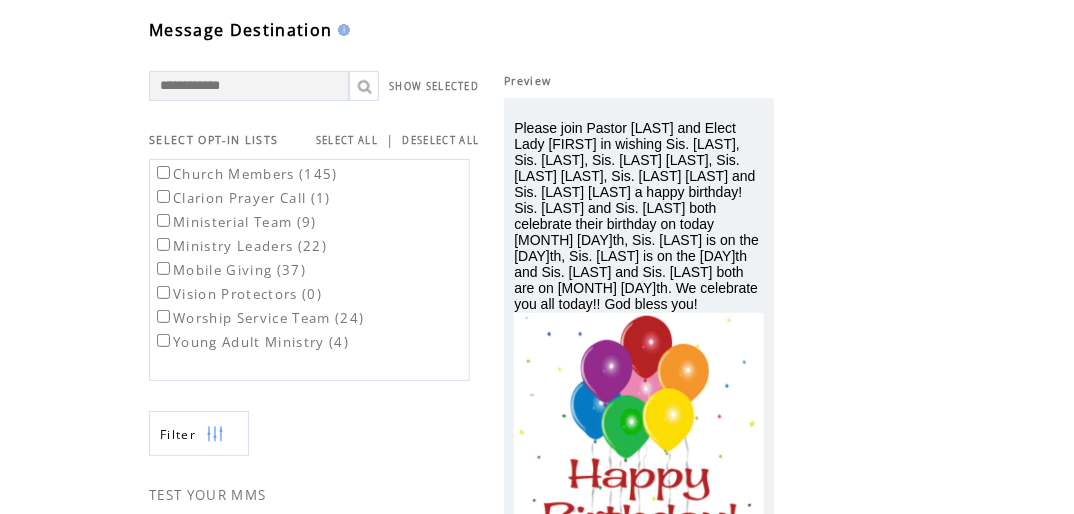 click on "Young Adult Ministry (4)" at bounding box center [251, 342] 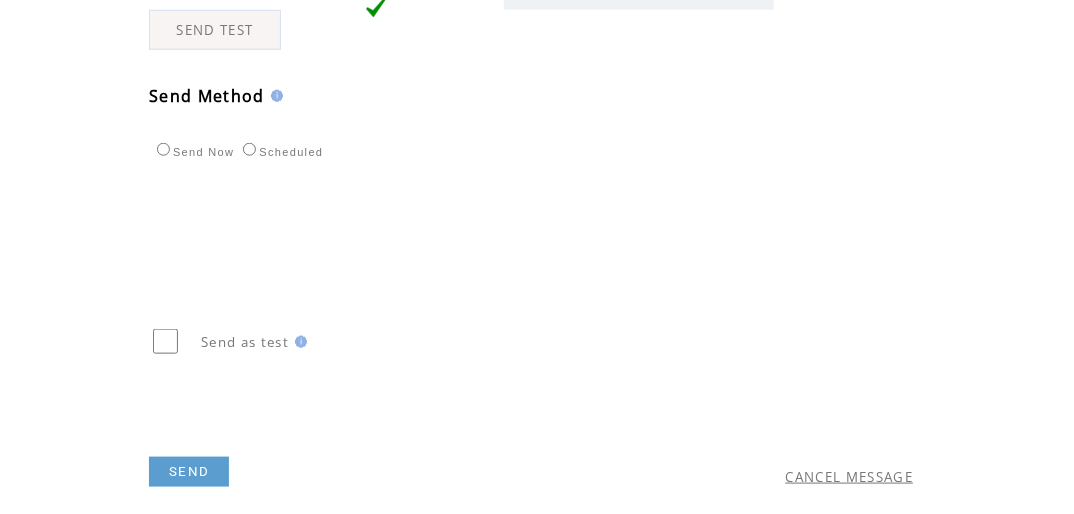 scroll, scrollTop: 658, scrollLeft: 0, axis: vertical 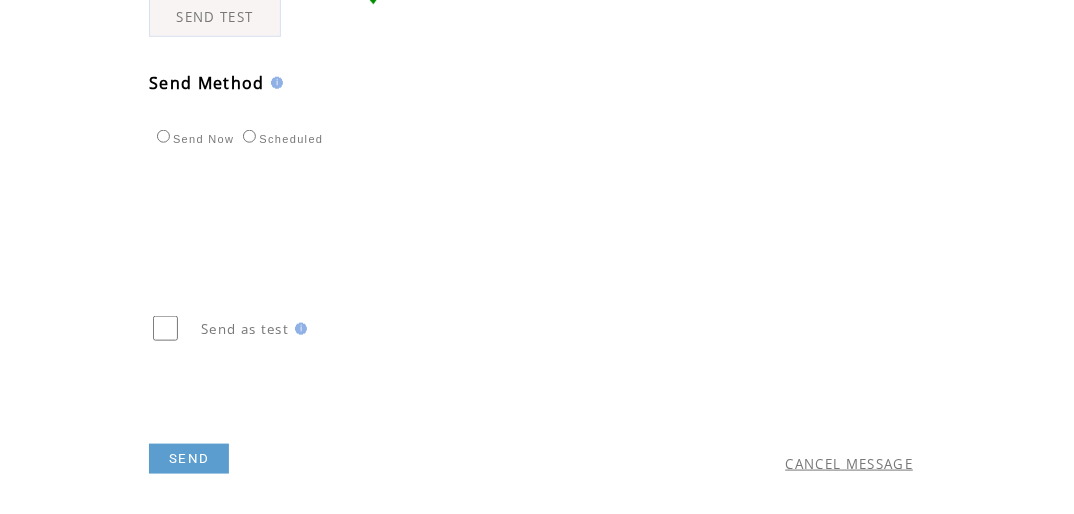 click on "Scheduled" at bounding box center [280, 136] 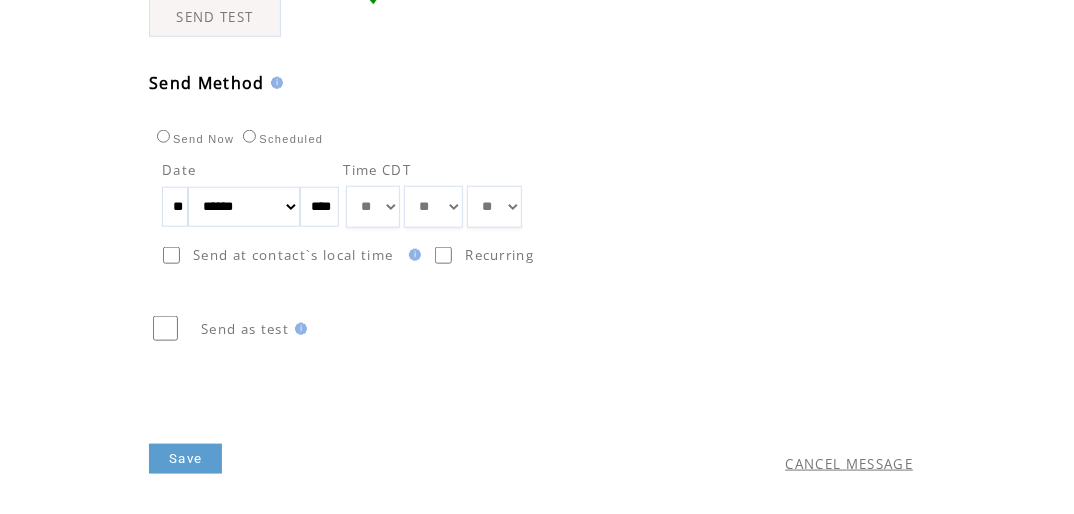 drag, startPoint x: 187, startPoint y: 196, endPoint x: 145, endPoint y: 201, distance: 42.296574 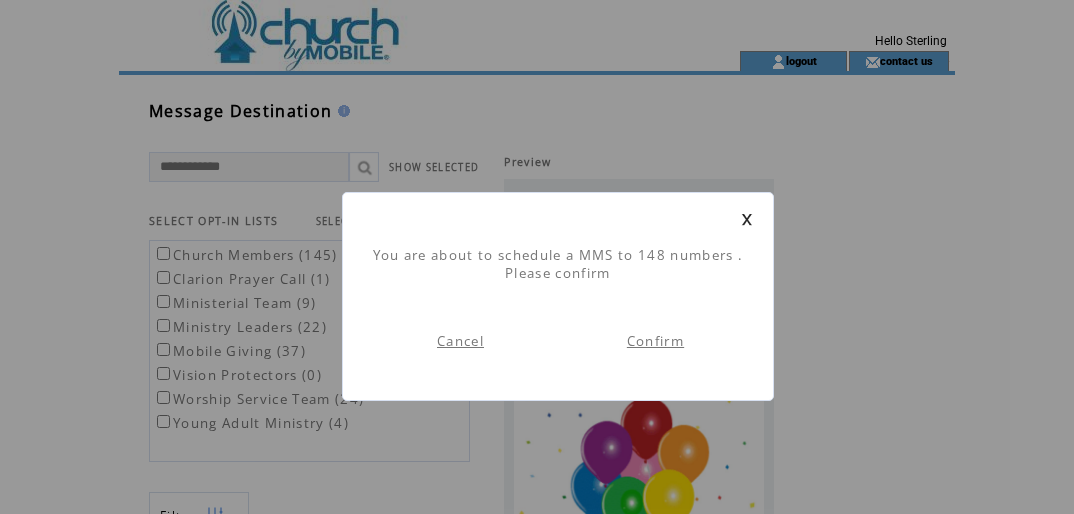 scroll, scrollTop: 0, scrollLeft: 0, axis: both 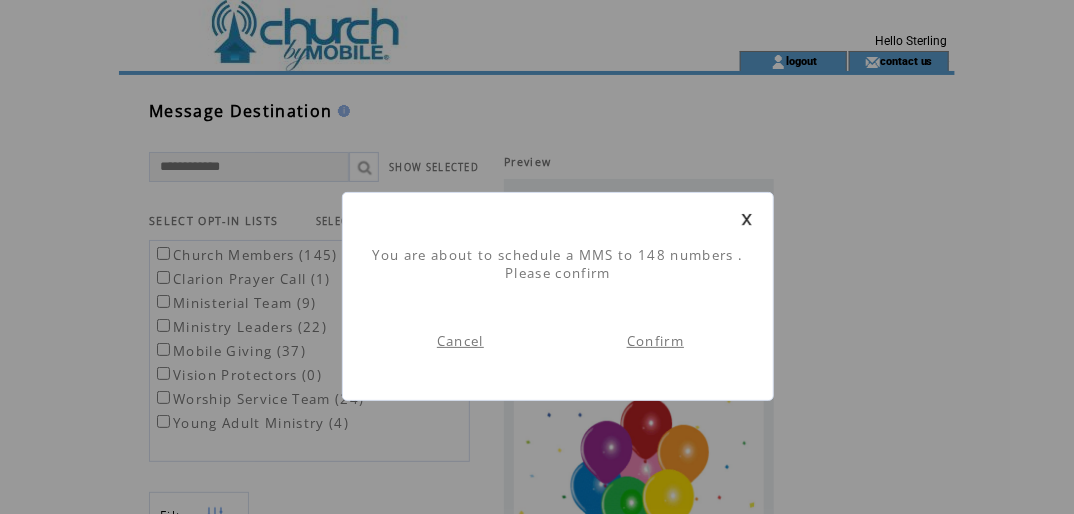 click on "Confirm" at bounding box center [655, 341] 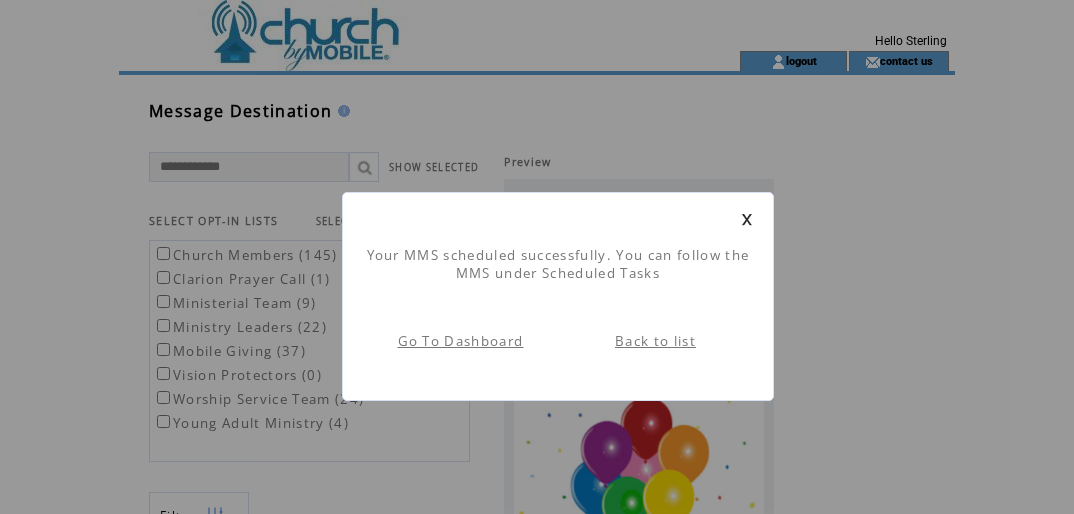 scroll, scrollTop: 0, scrollLeft: 0, axis: both 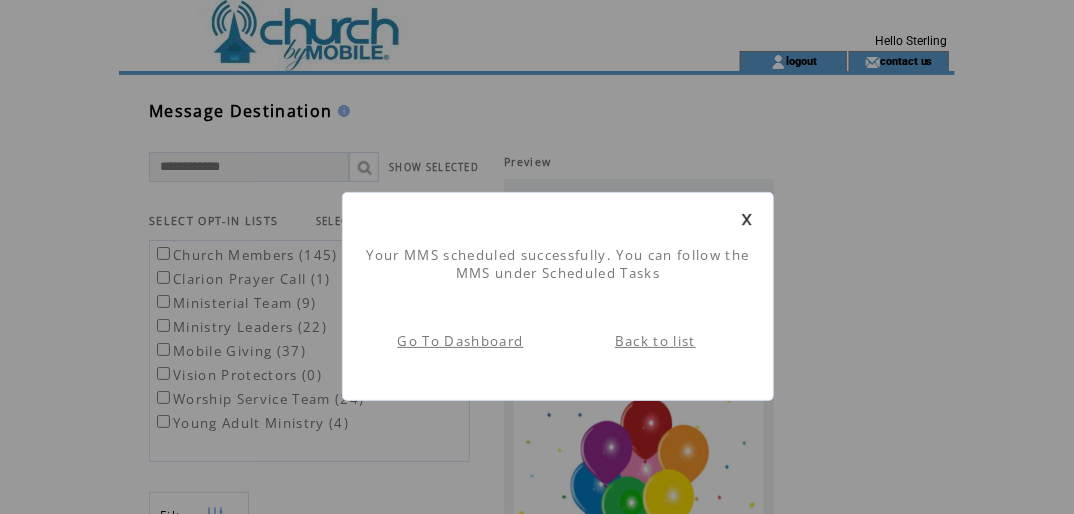 click at bounding box center (747, 219) 